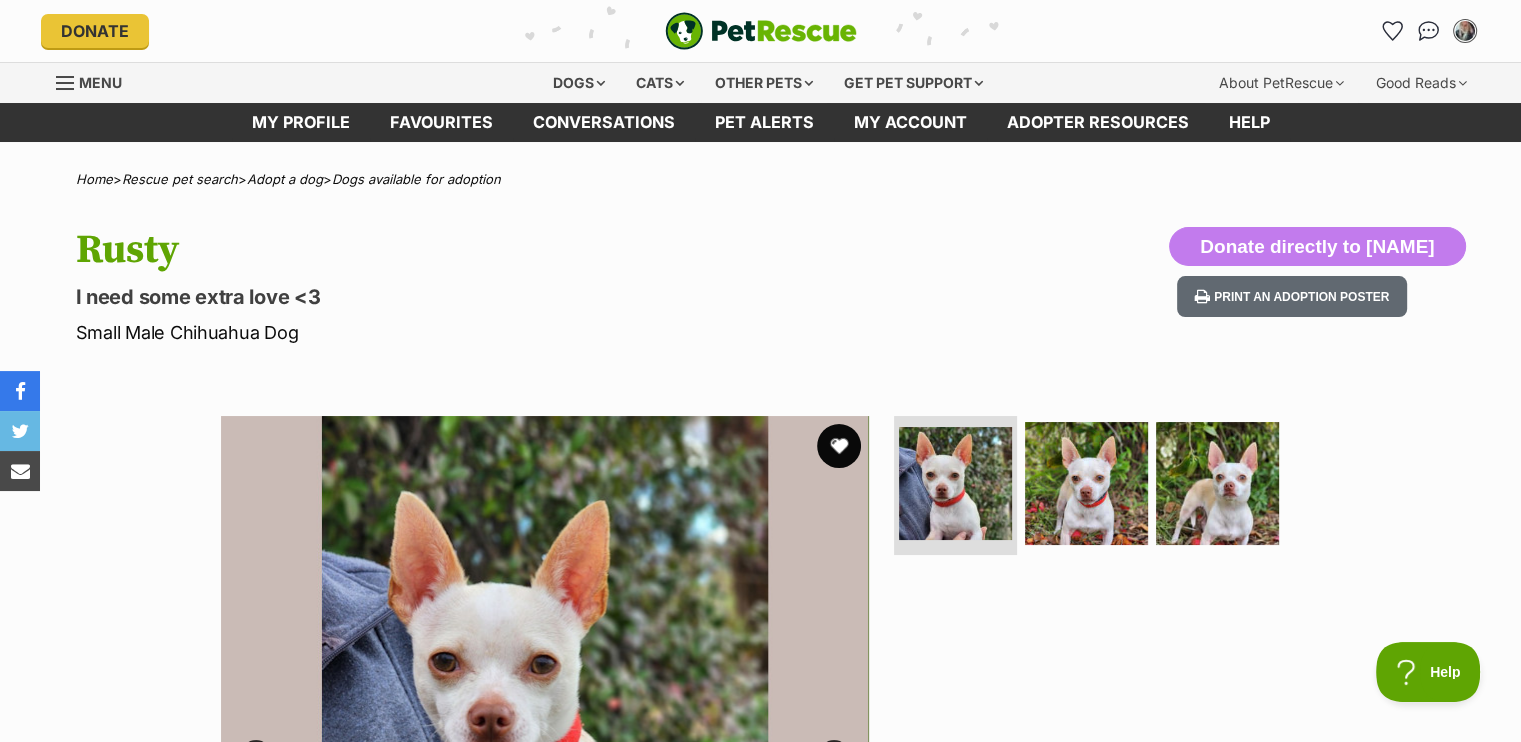 scroll, scrollTop: 0, scrollLeft: 0, axis: both 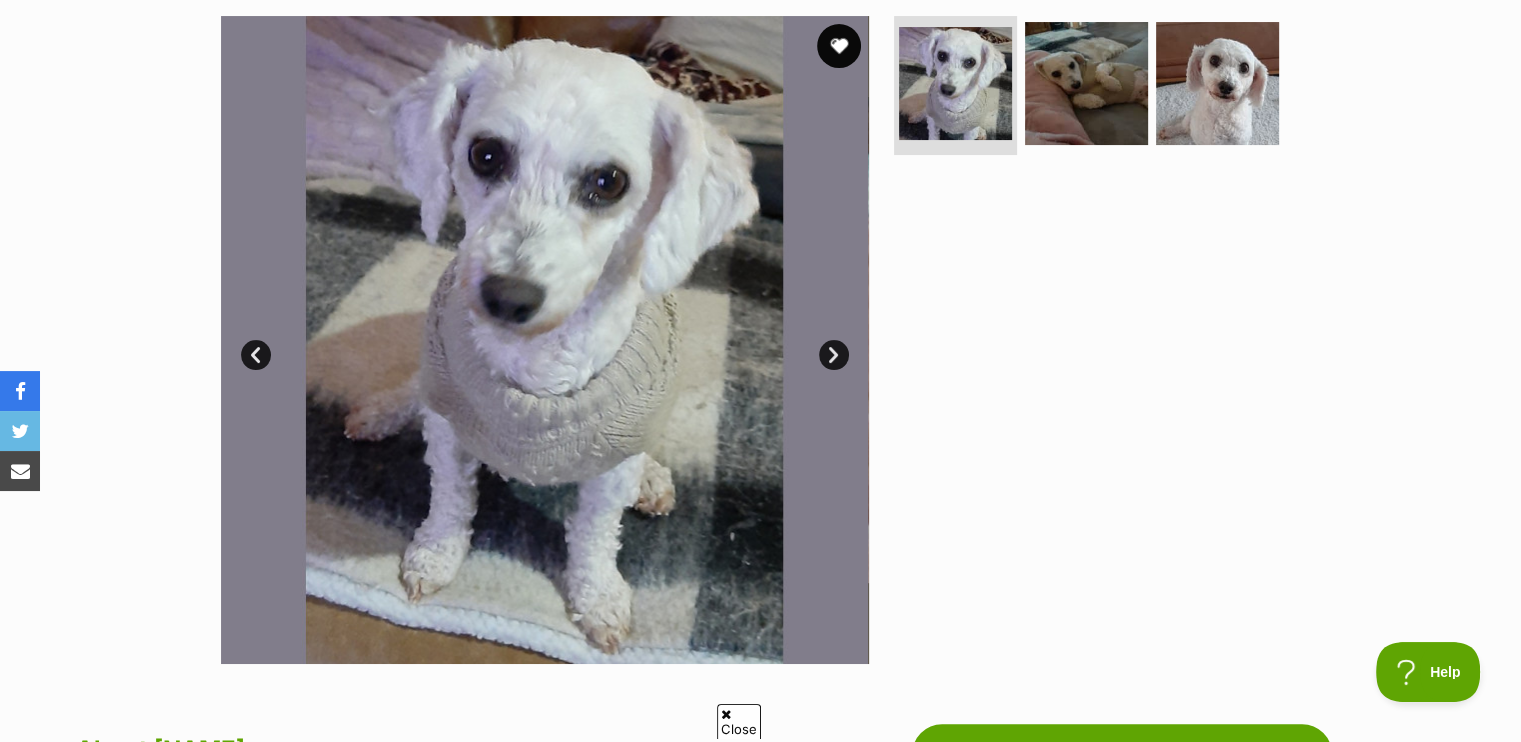 click at bounding box center (839, 46) 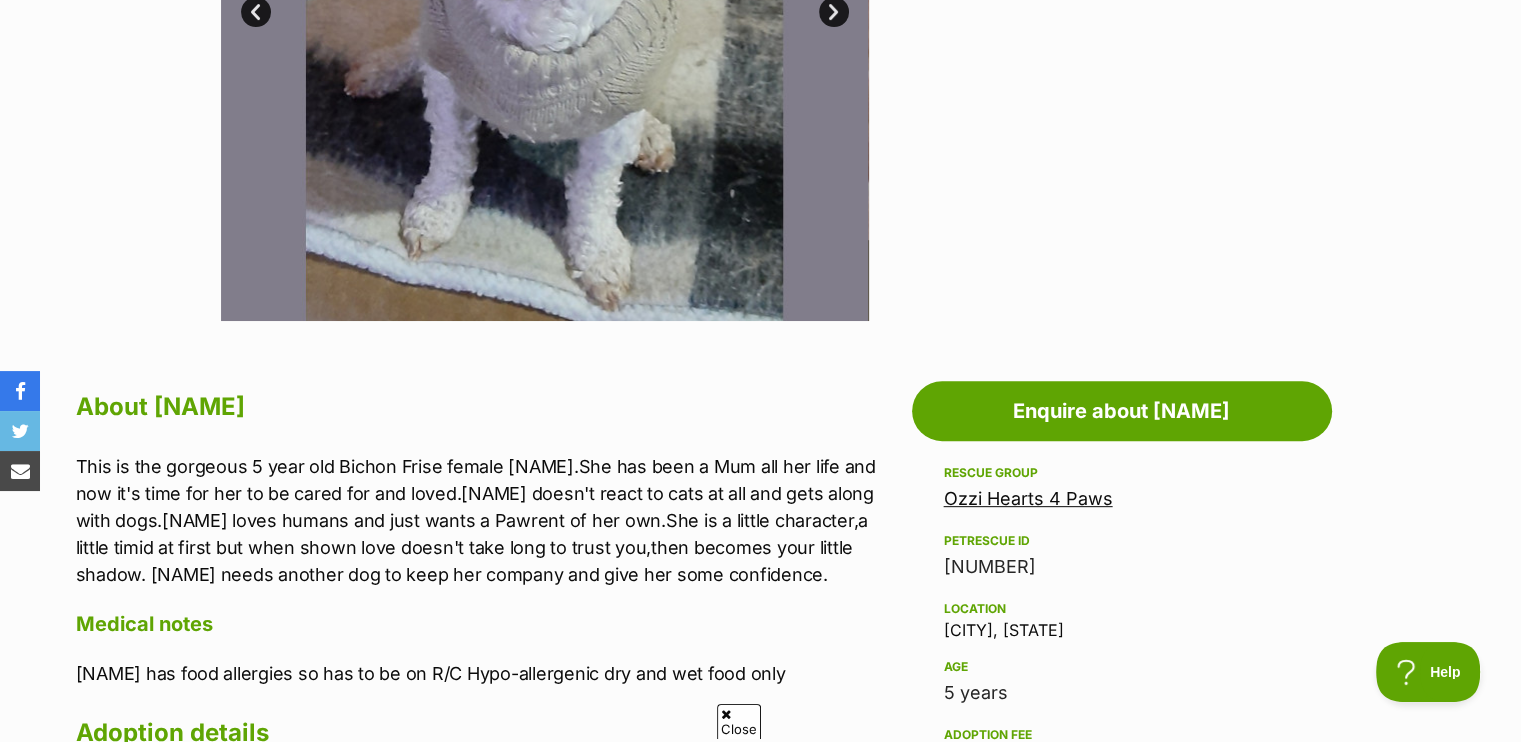 scroll, scrollTop: 900, scrollLeft: 0, axis: vertical 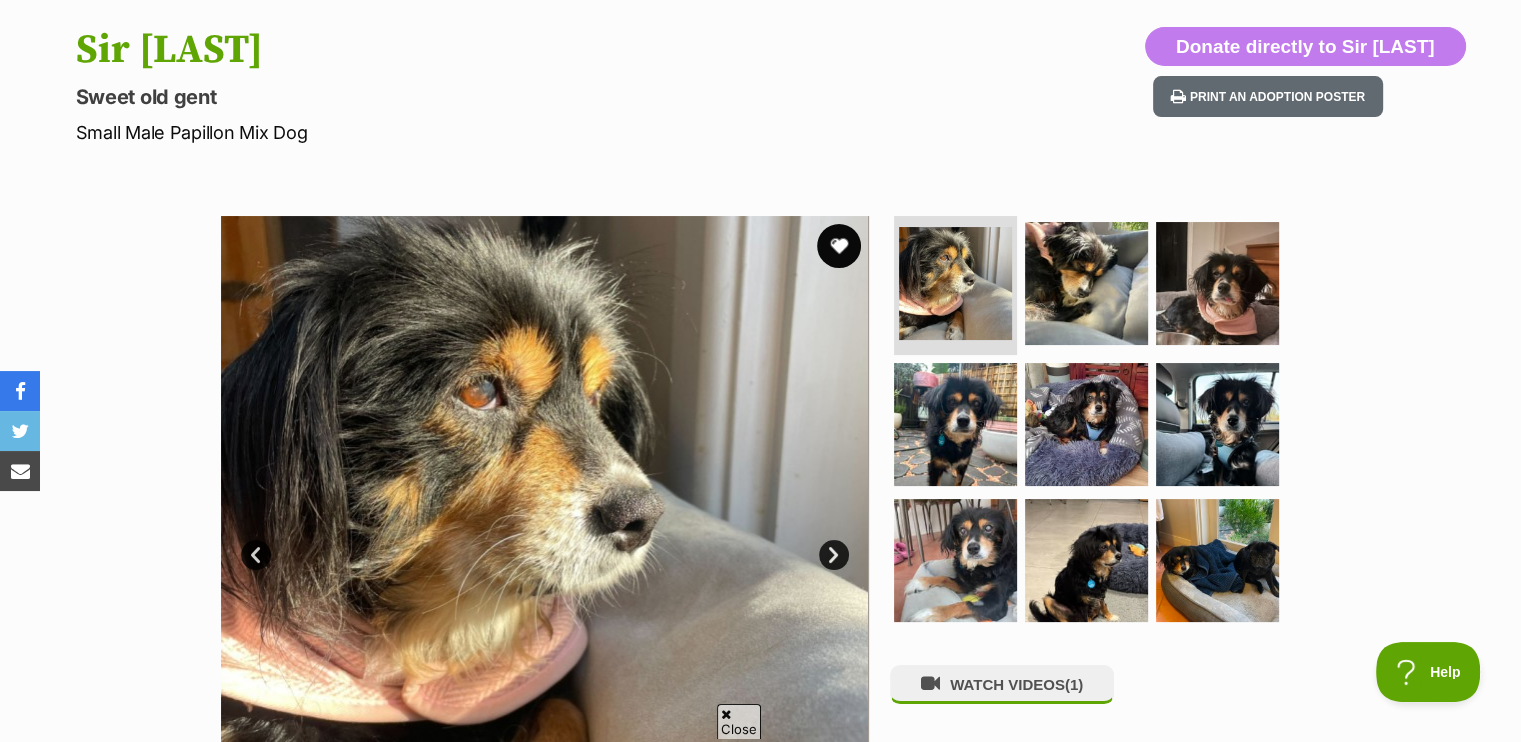 click at bounding box center [839, 246] 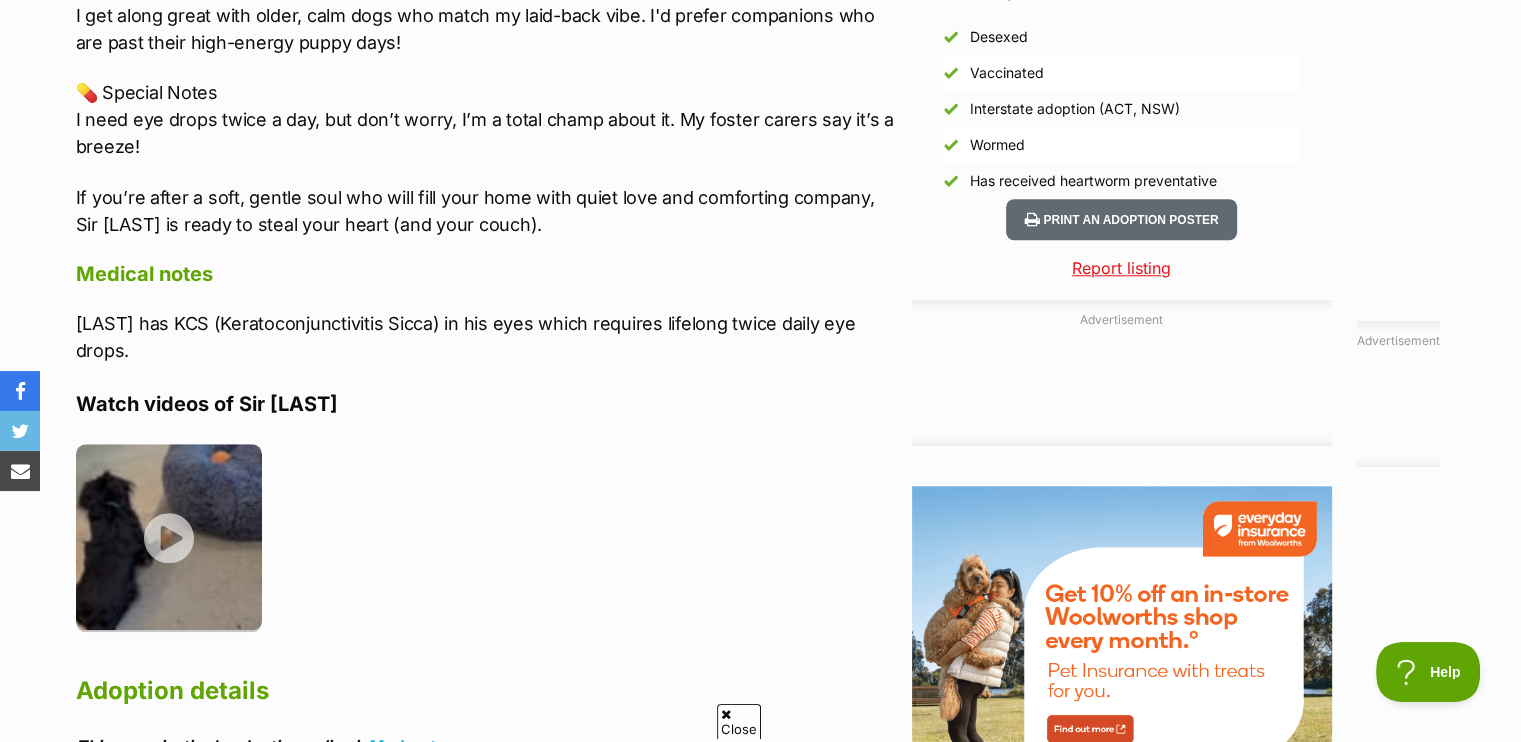 scroll, scrollTop: 1900, scrollLeft: 0, axis: vertical 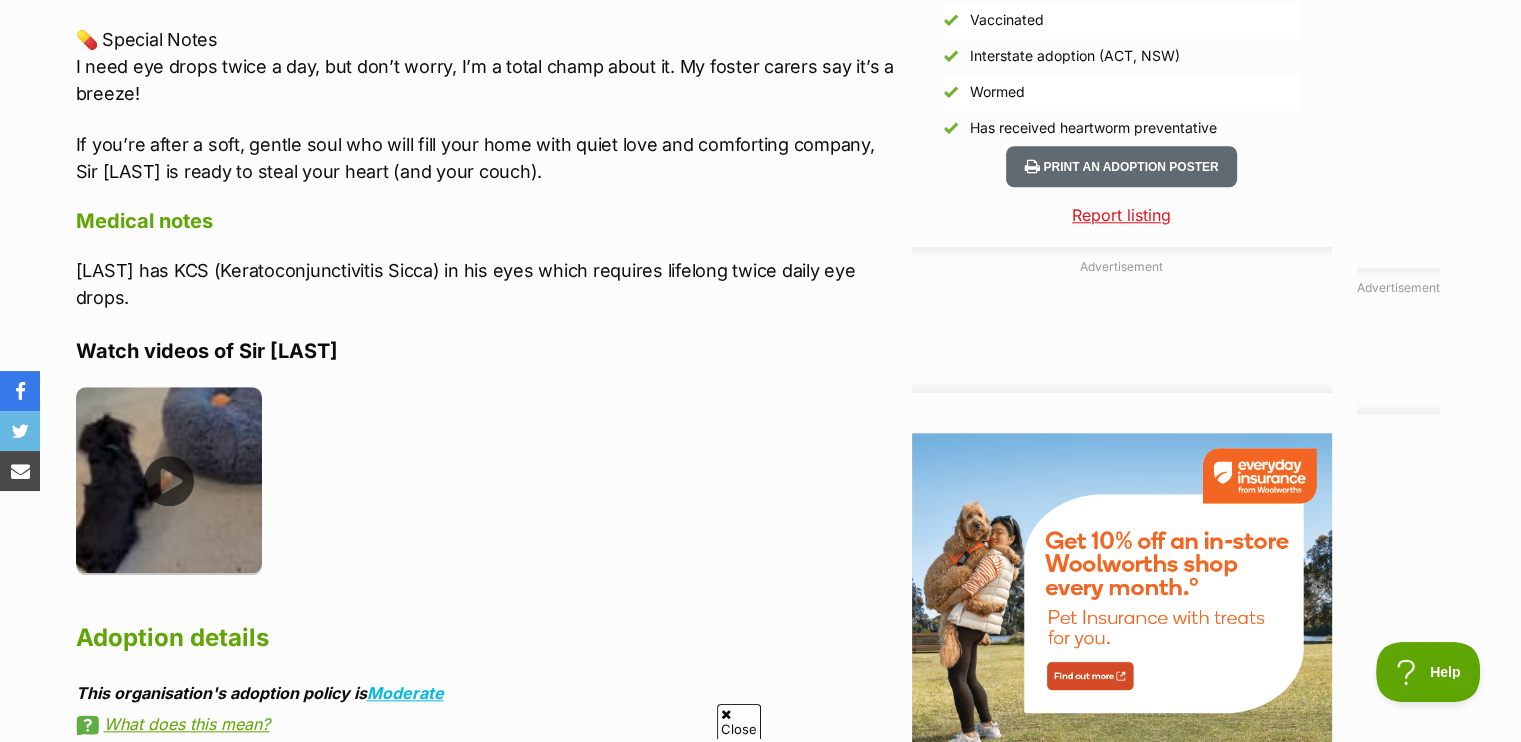 click at bounding box center [169, 480] 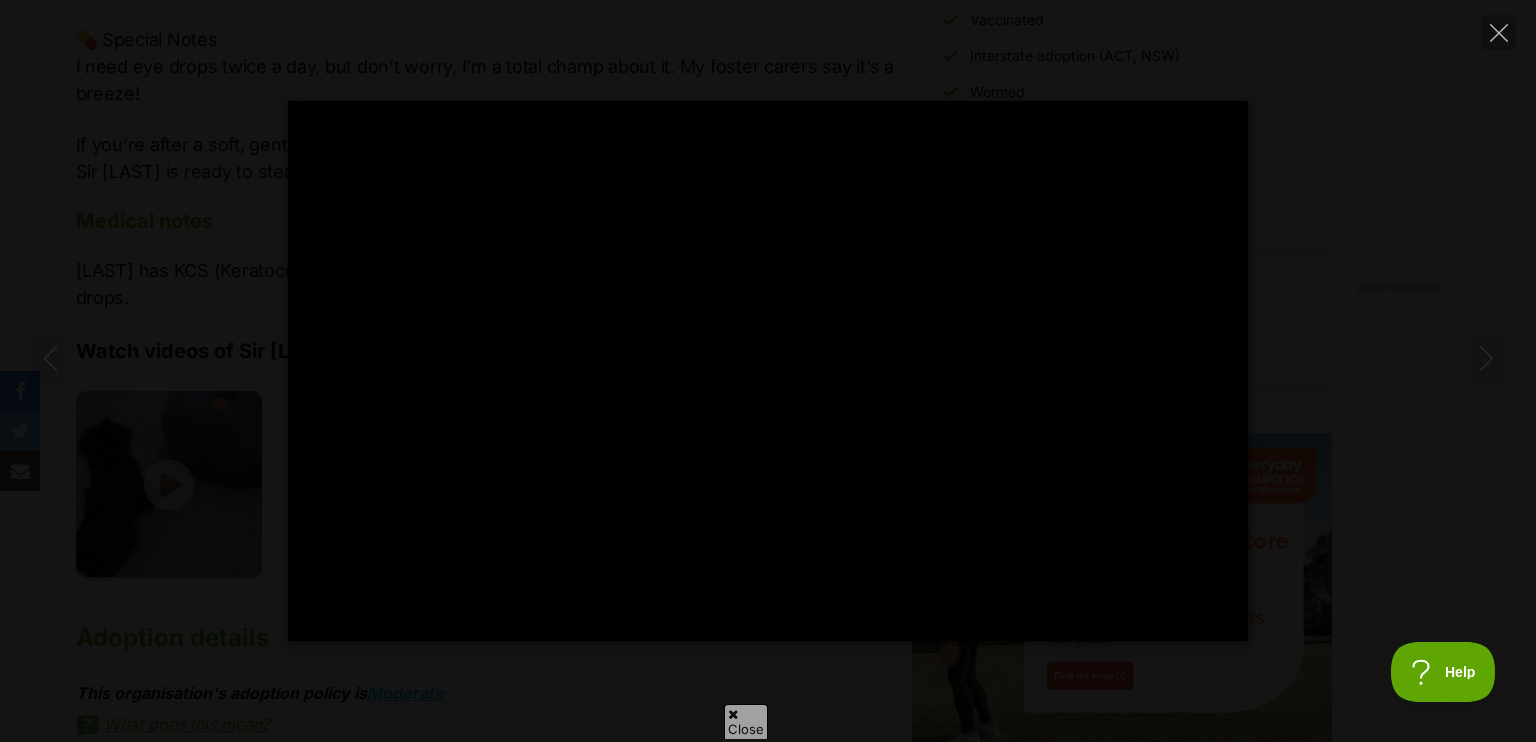 type on "100" 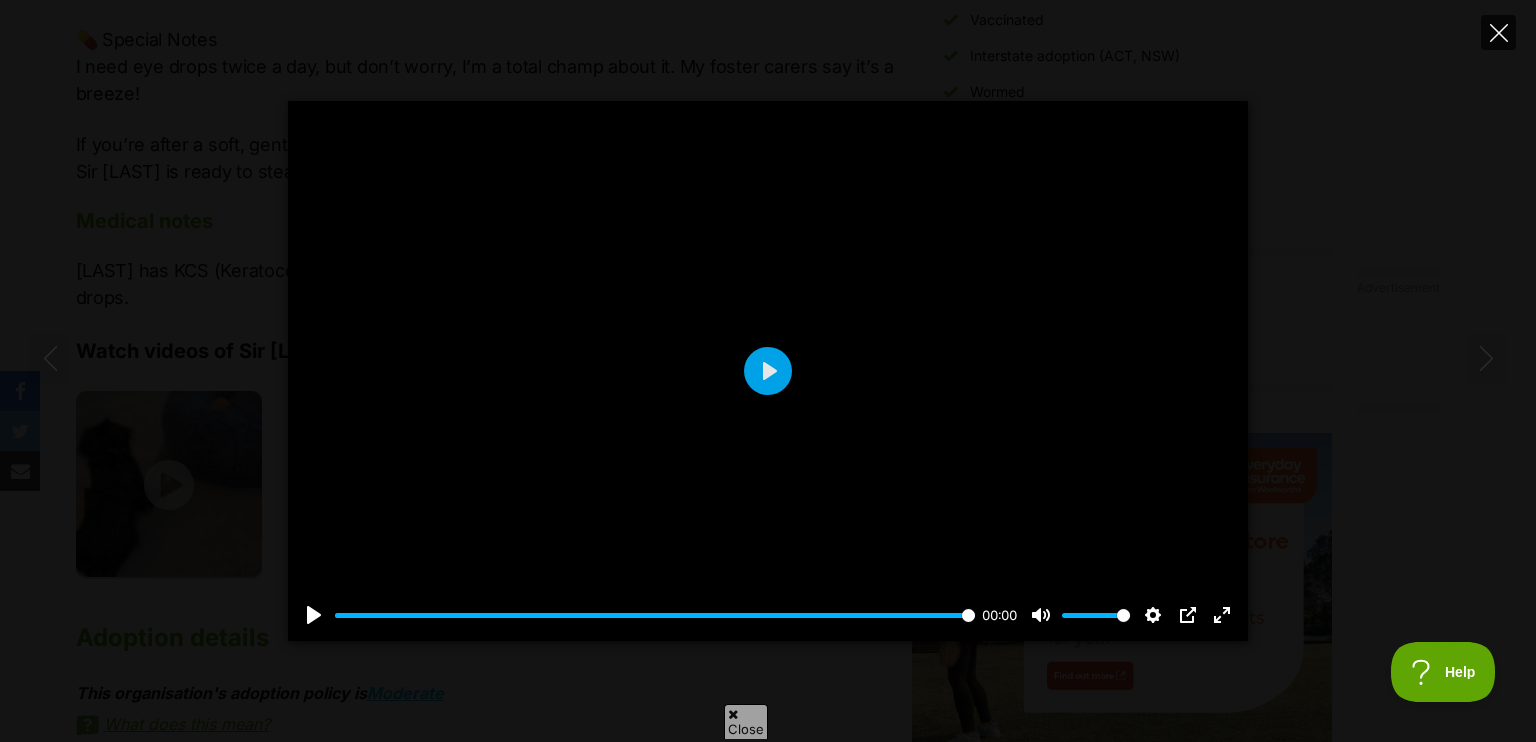 click 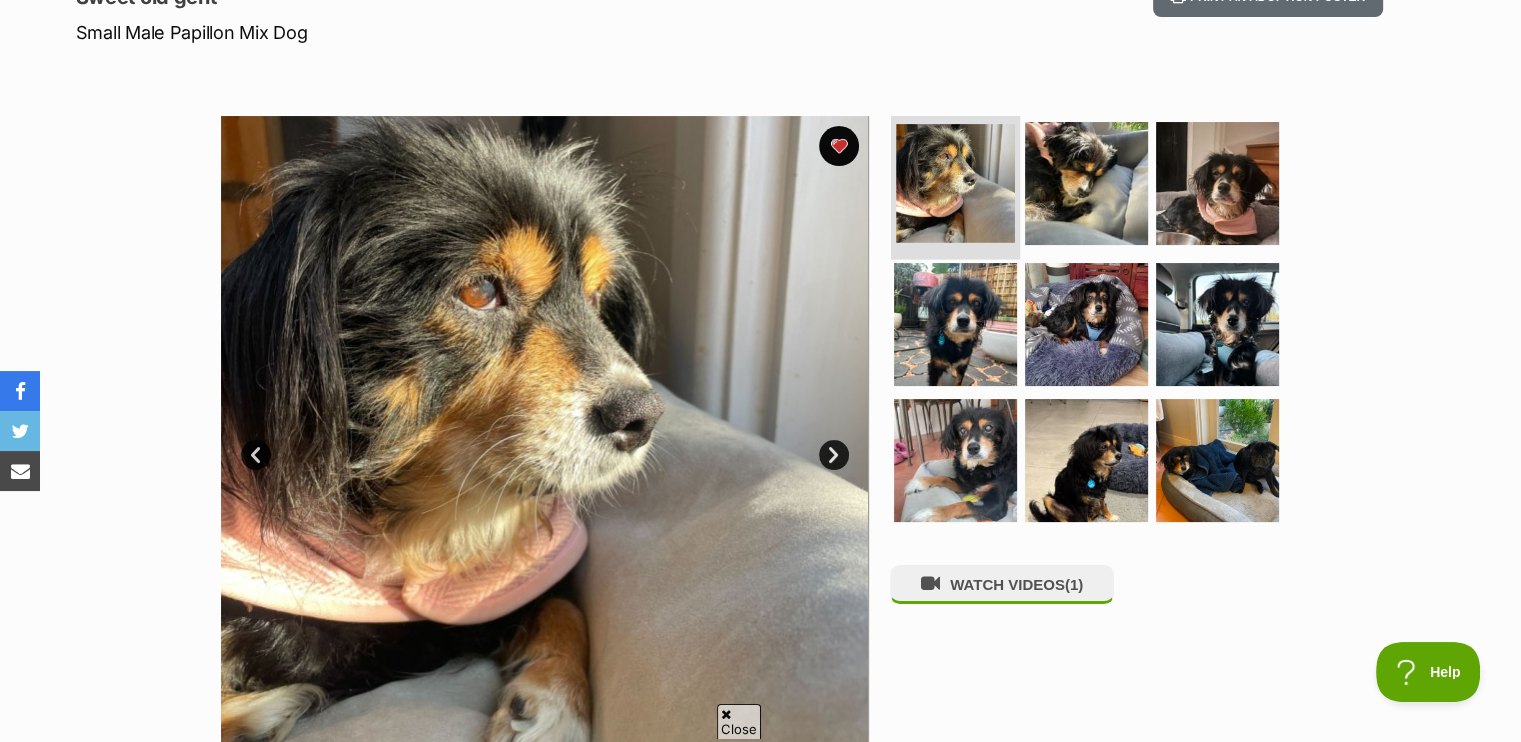 scroll, scrollTop: 300, scrollLeft: 0, axis: vertical 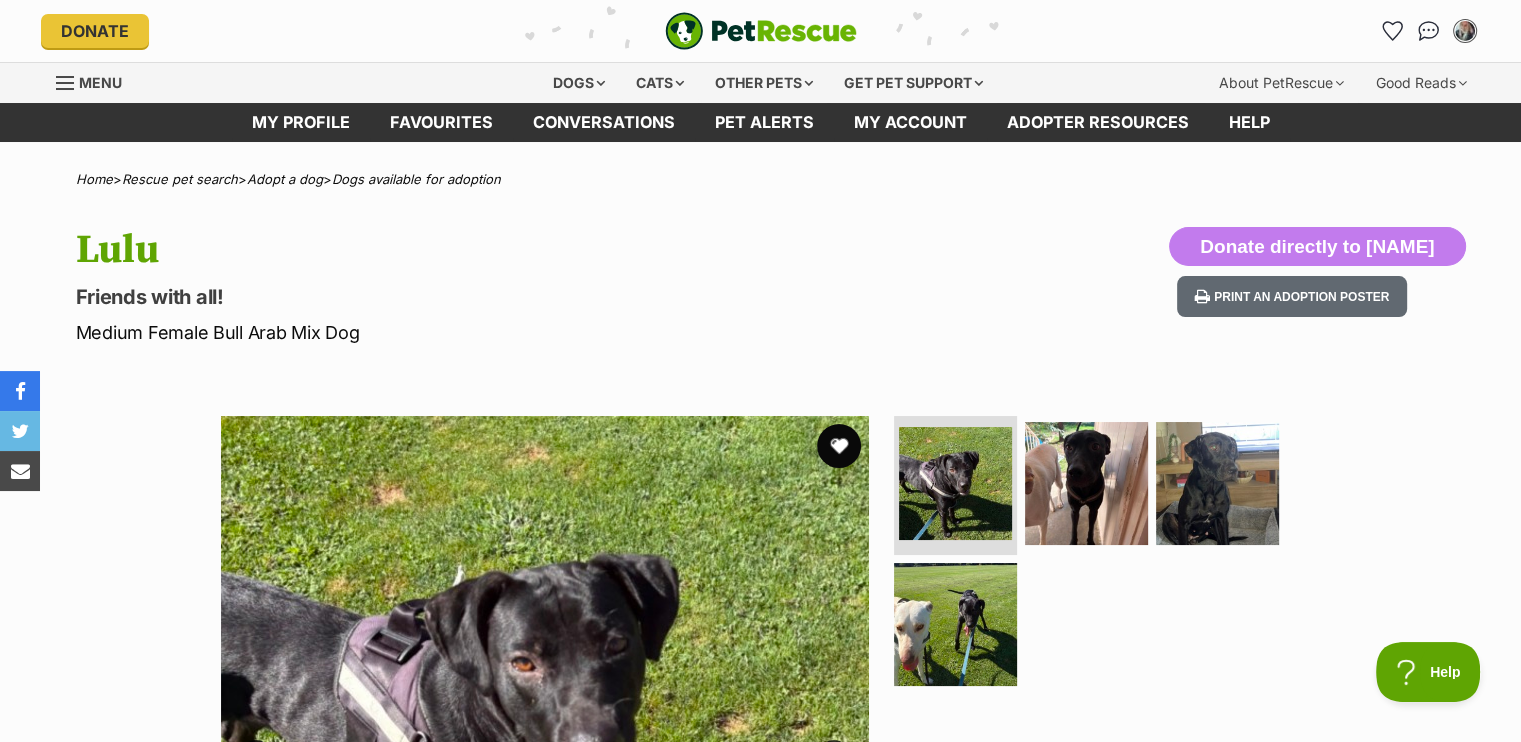 click at bounding box center (839, 446) 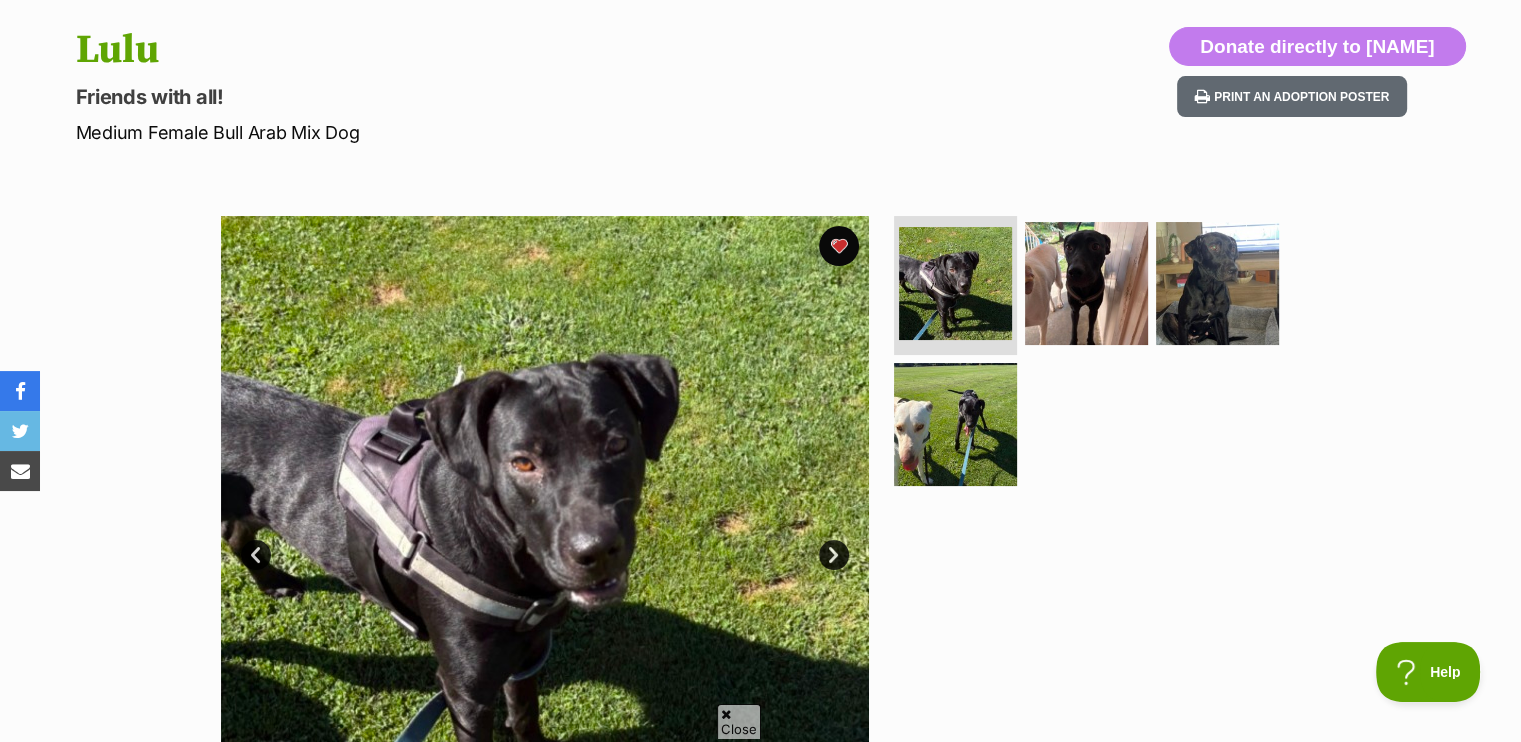 scroll, scrollTop: 300, scrollLeft: 0, axis: vertical 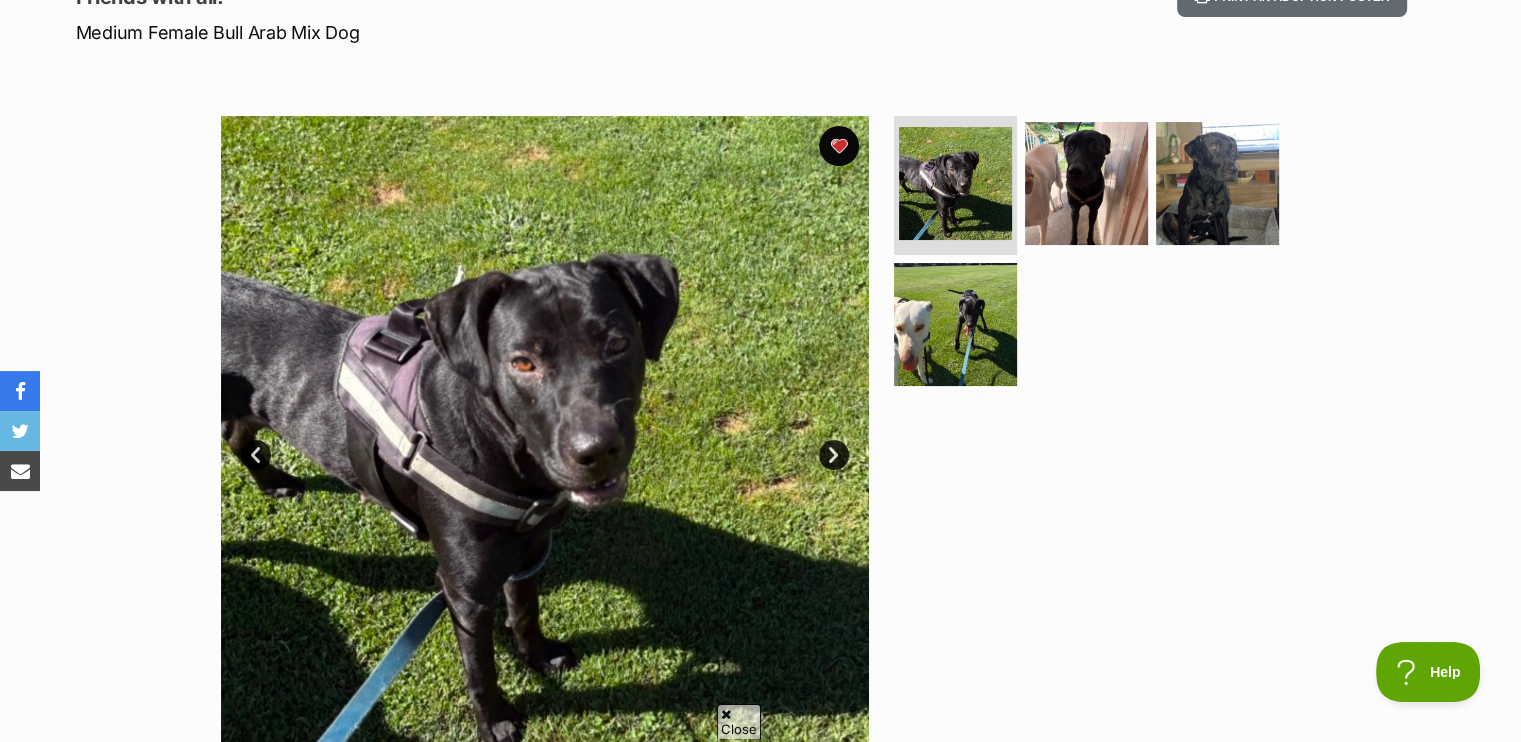 click on "Next" at bounding box center [834, 455] 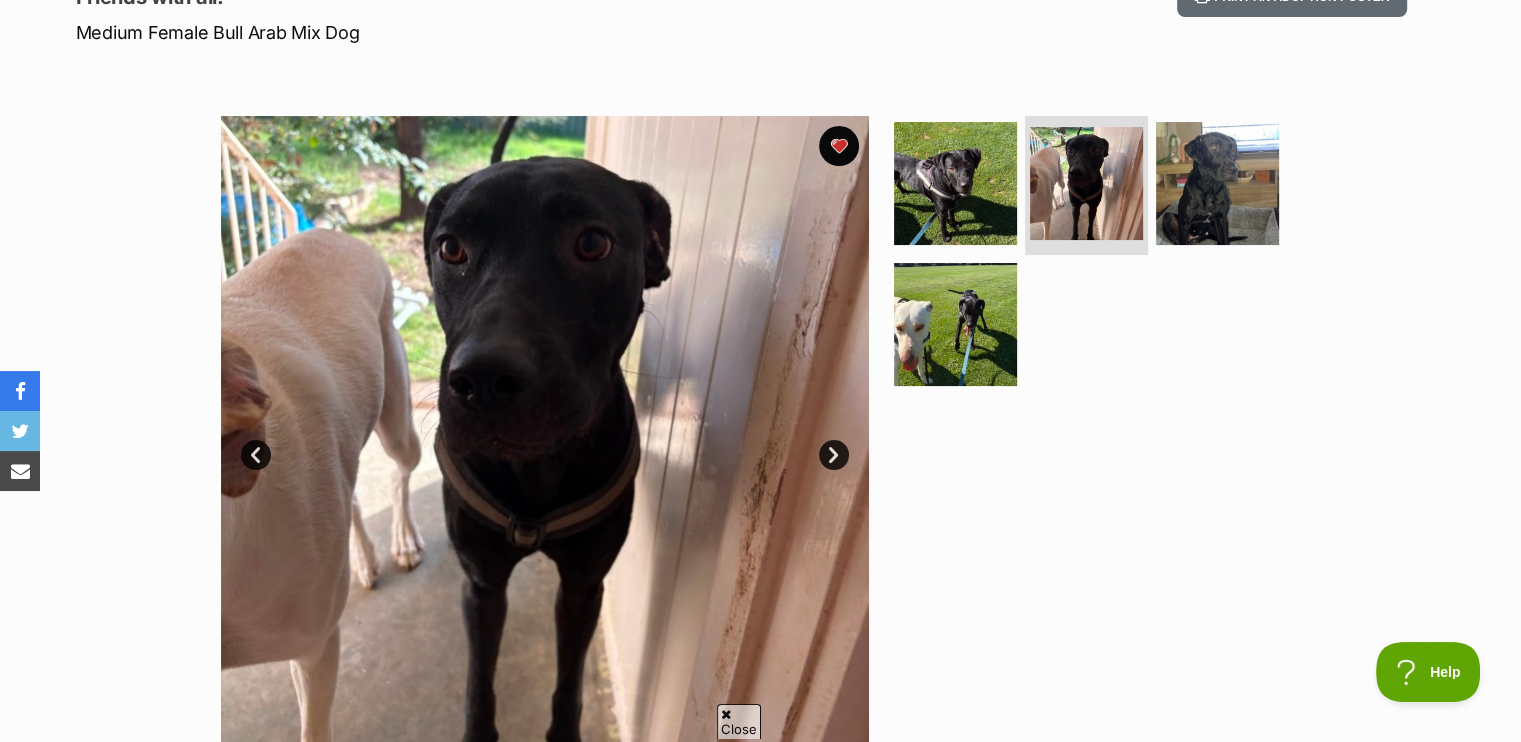 click on "Next" at bounding box center (834, 455) 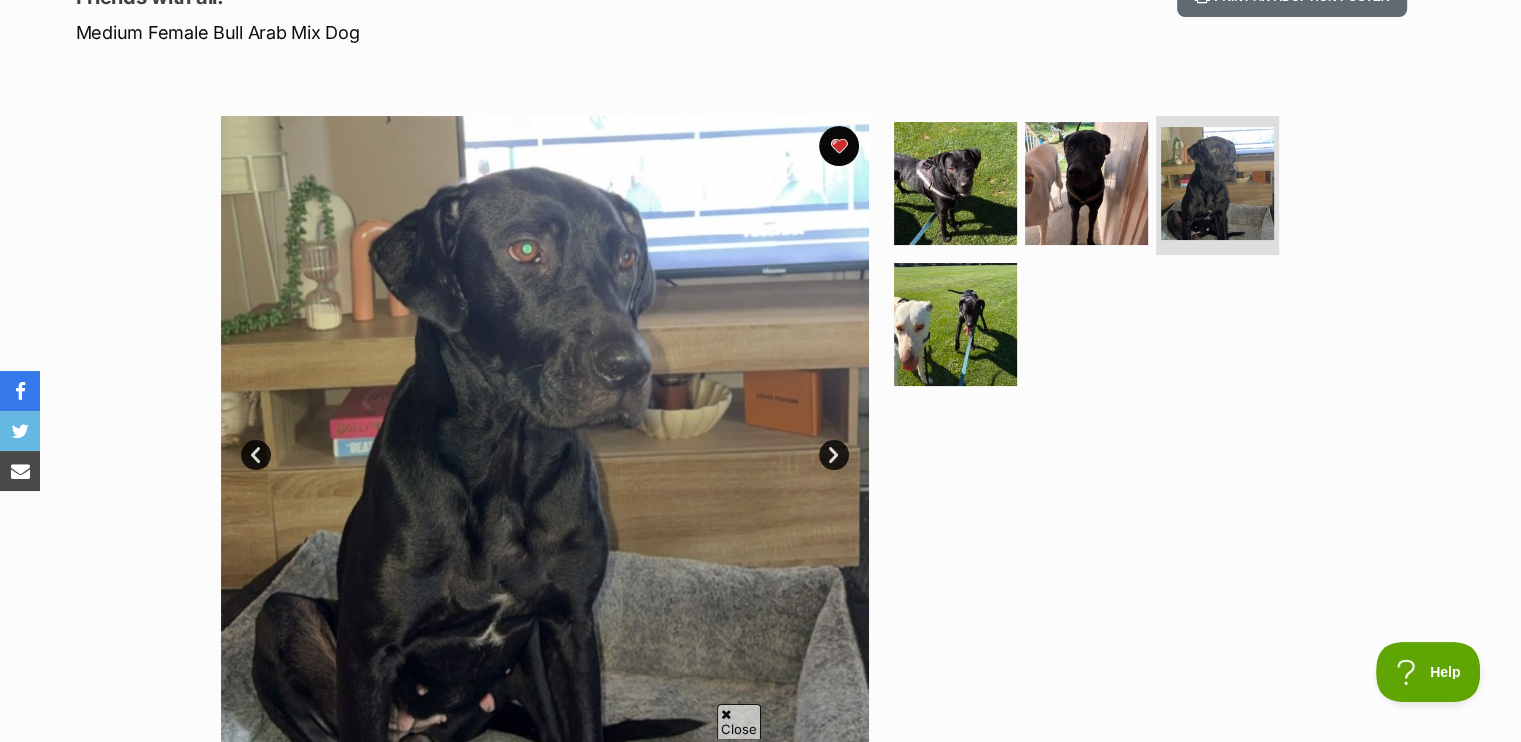 scroll, scrollTop: 400, scrollLeft: 0, axis: vertical 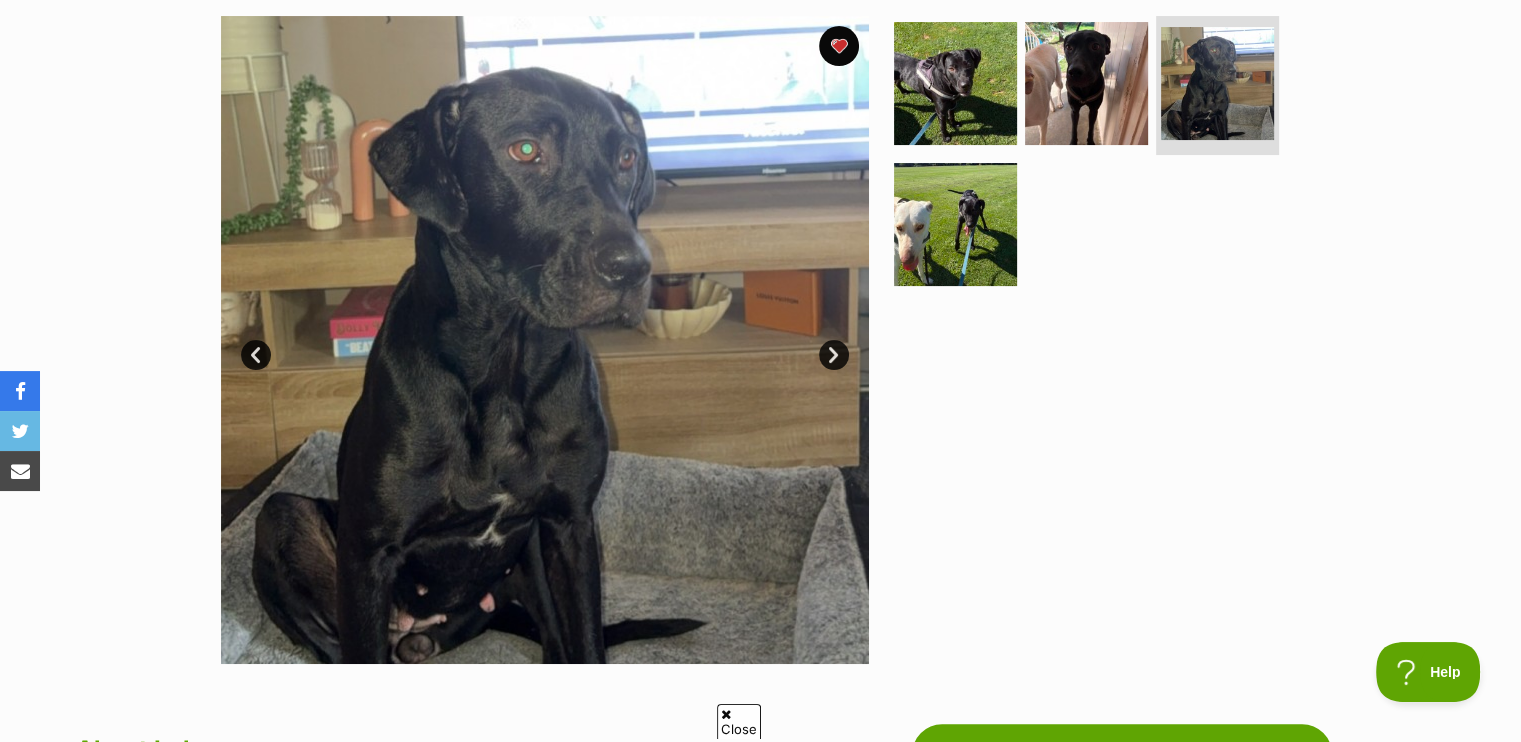 click on "Next" at bounding box center [834, 355] 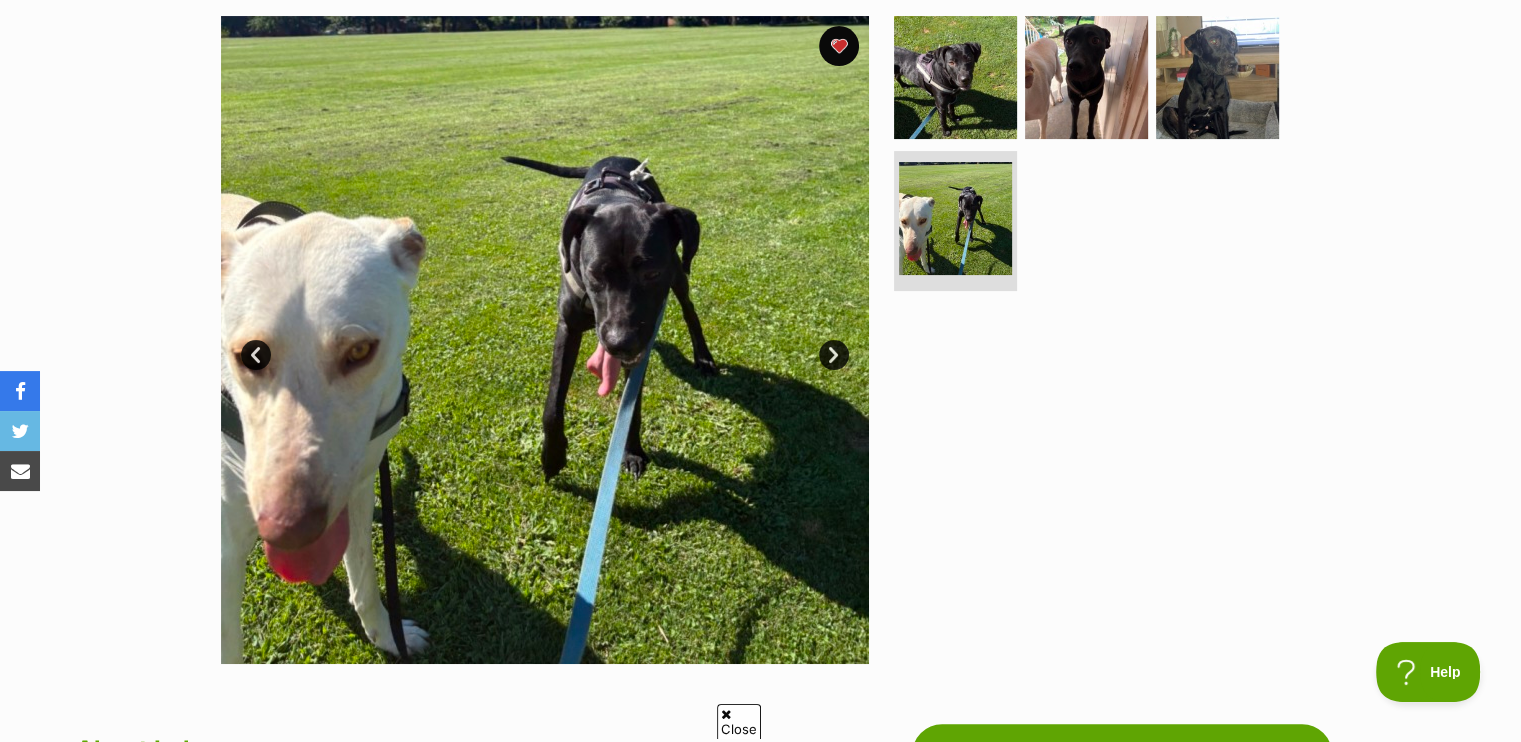 click on "Next" at bounding box center [834, 355] 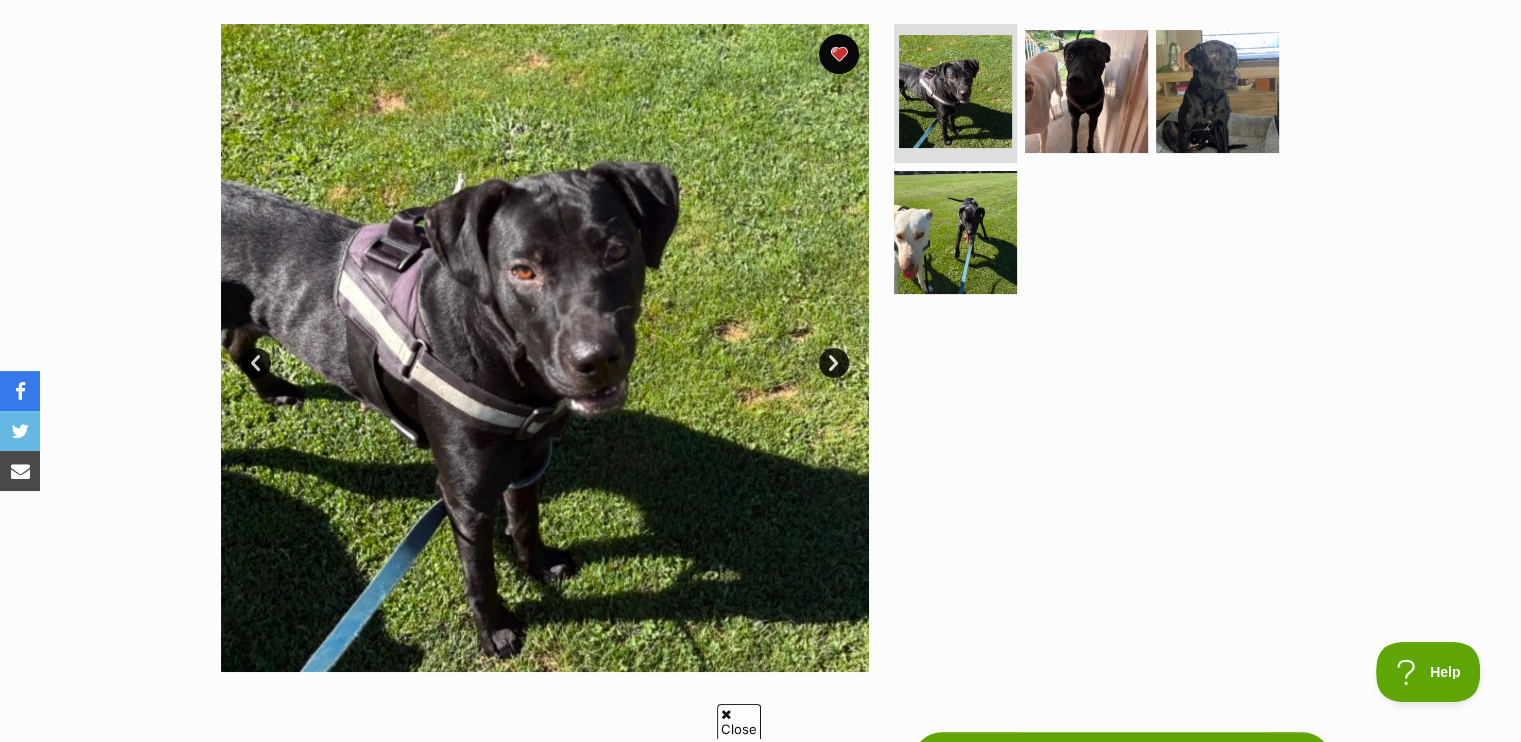 scroll, scrollTop: 300, scrollLeft: 0, axis: vertical 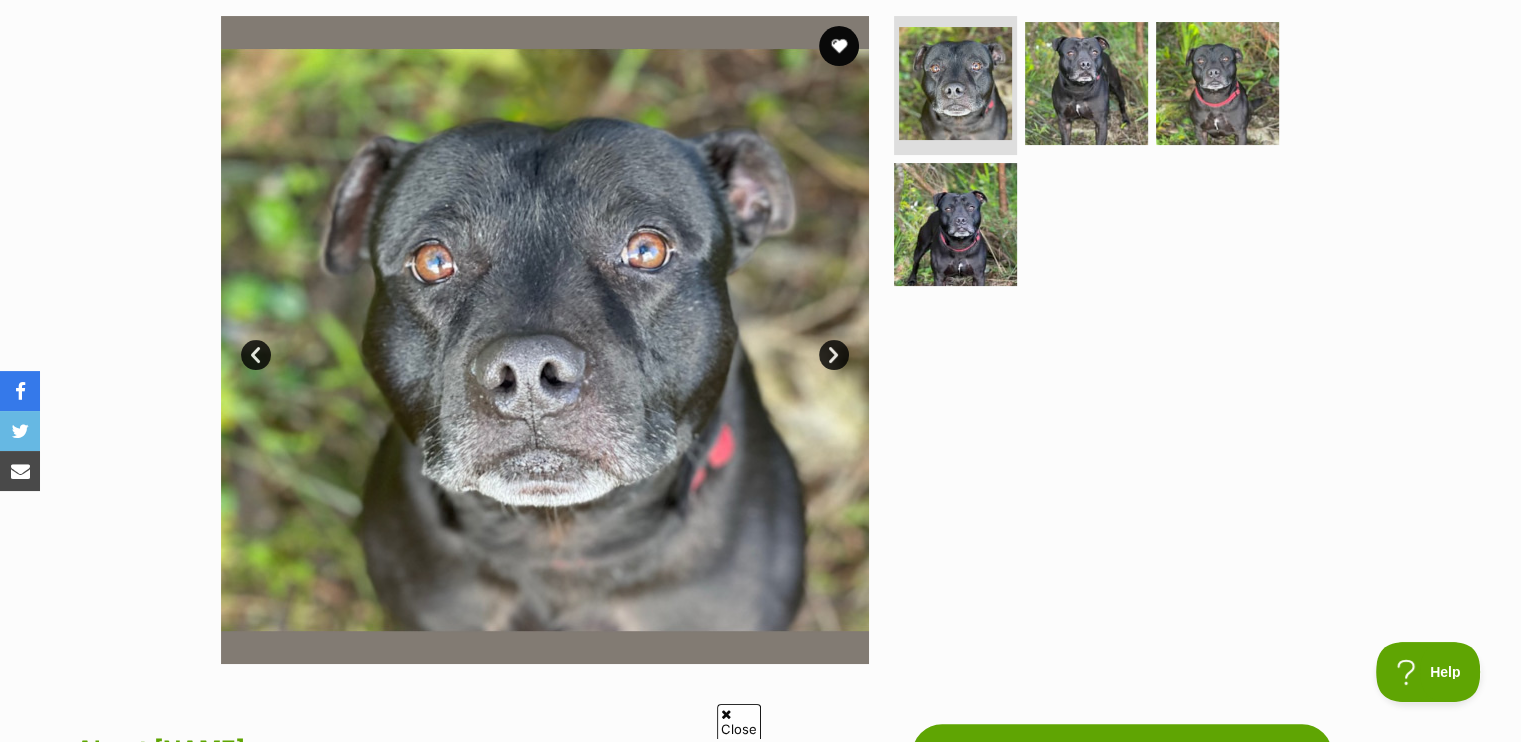 click on "Next" at bounding box center (834, 355) 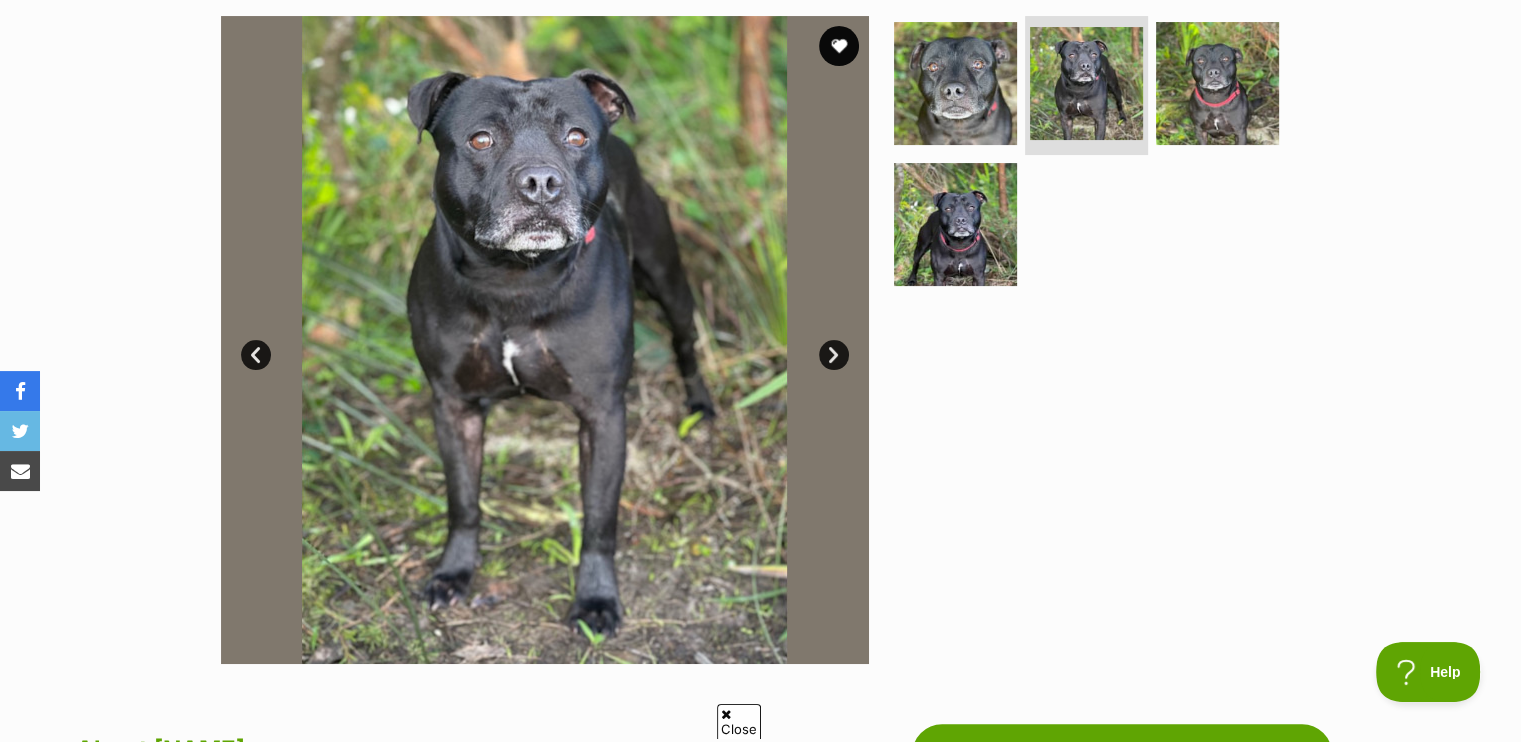 click on "Next" at bounding box center [834, 355] 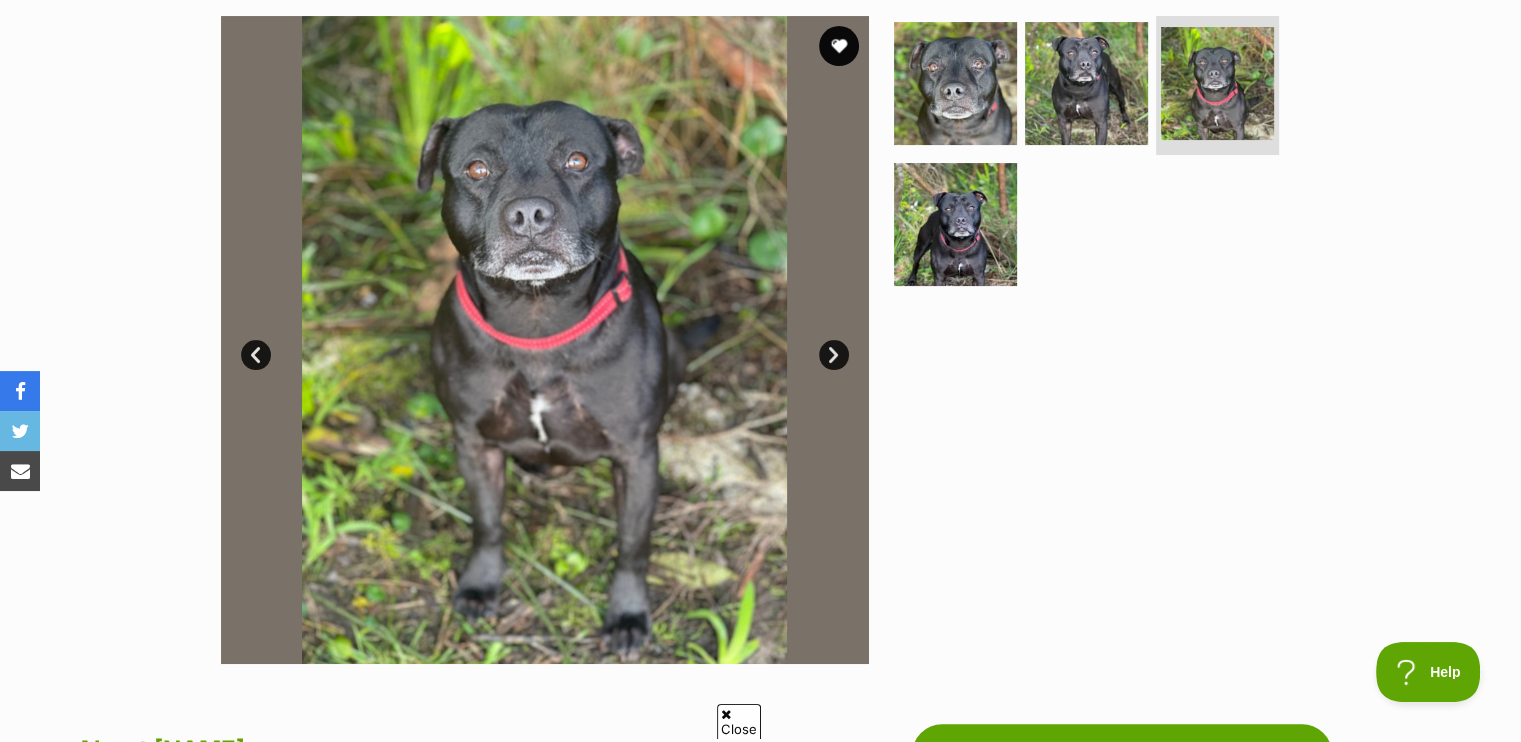 click on "Next" at bounding box center (834, 355) 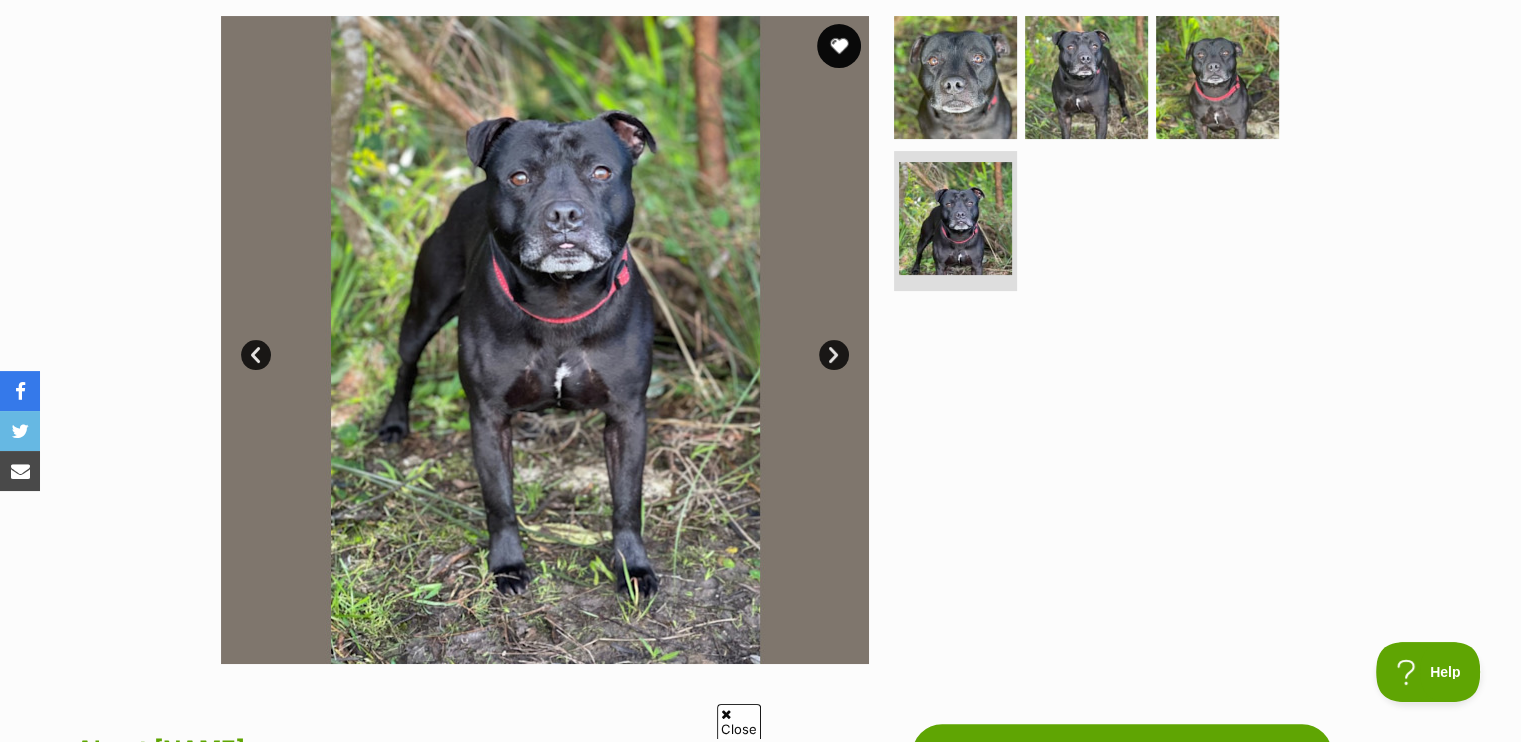 click at bounding box center (839, 46) 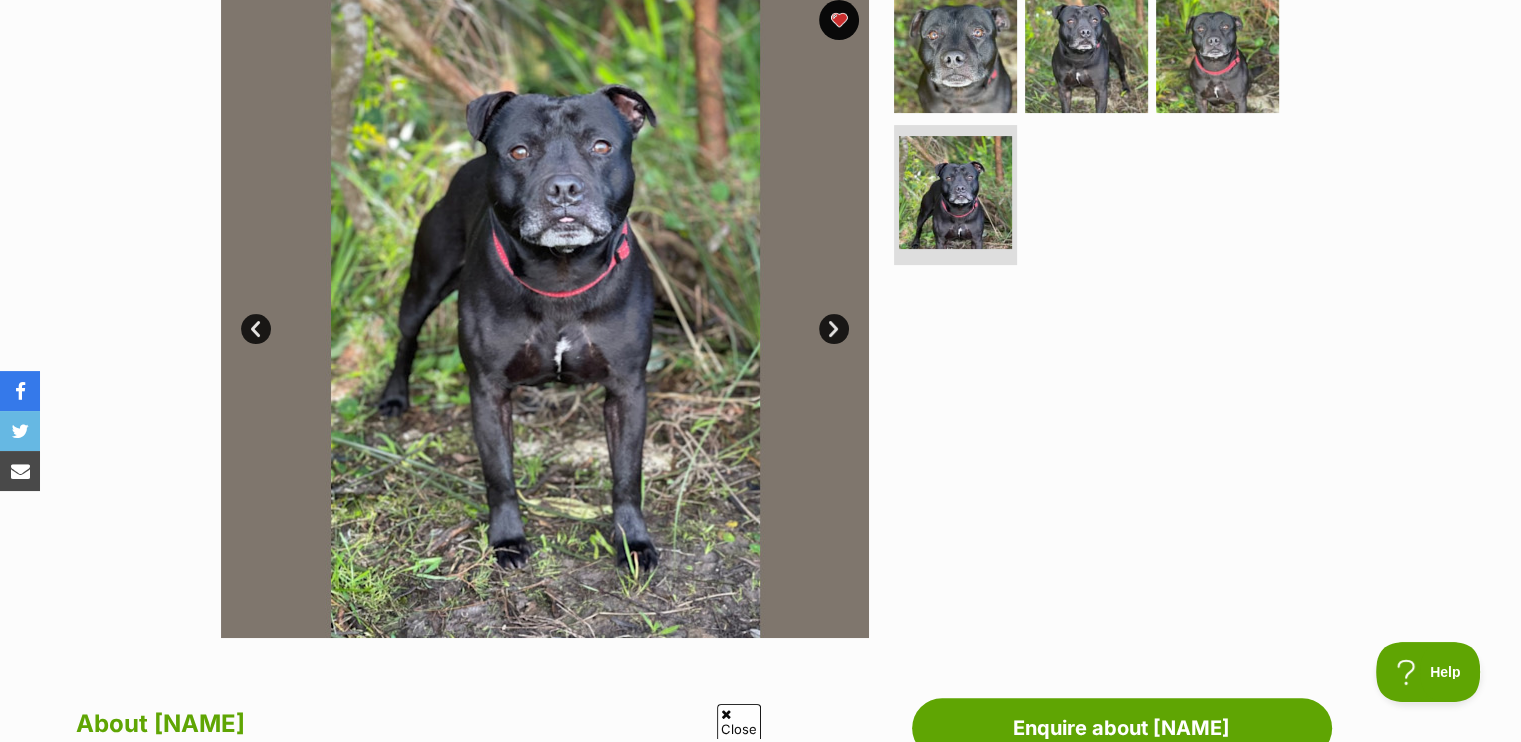 scroll, scrollTop: 400, scrollLeft: 0, axis: vertical 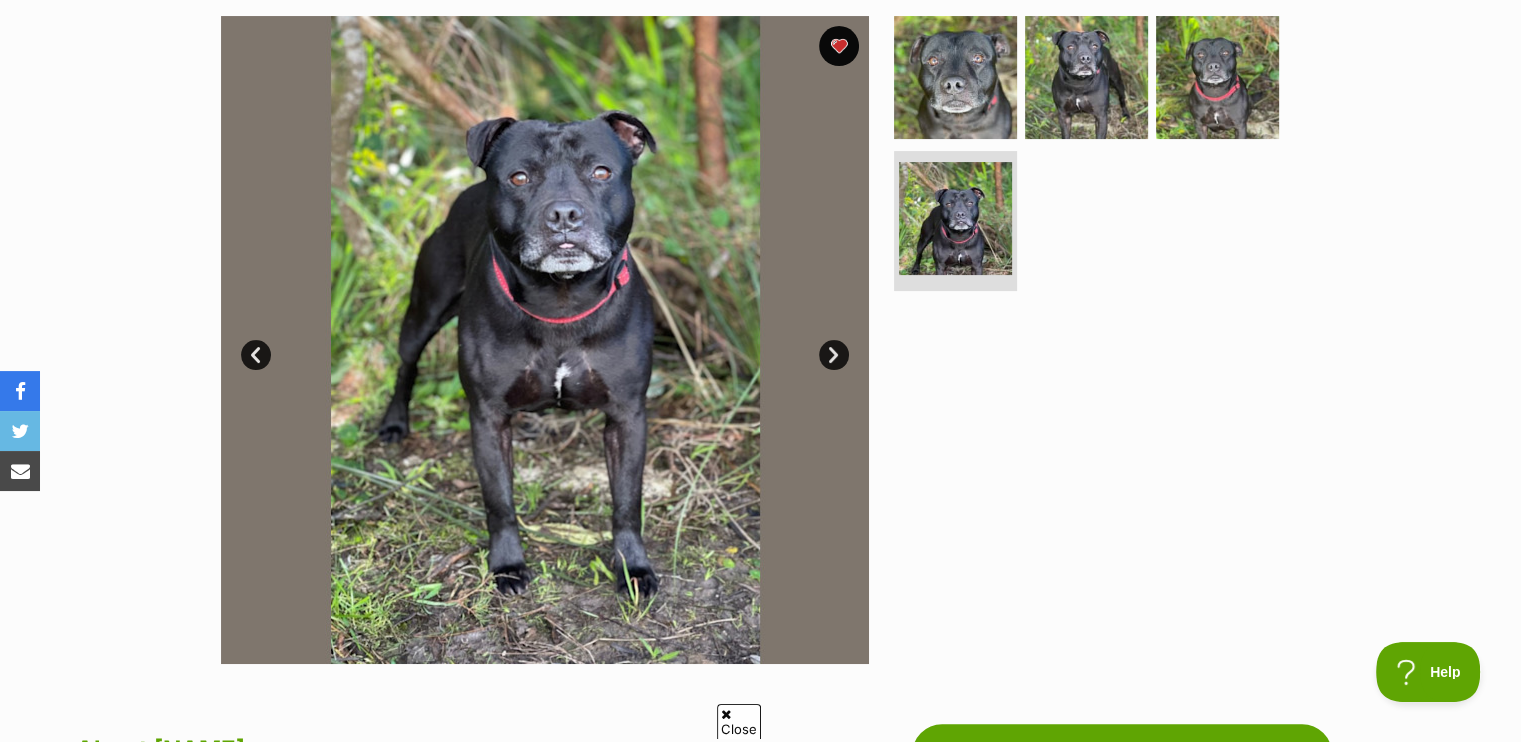 click on "Next" at bounding box center [834, 355] 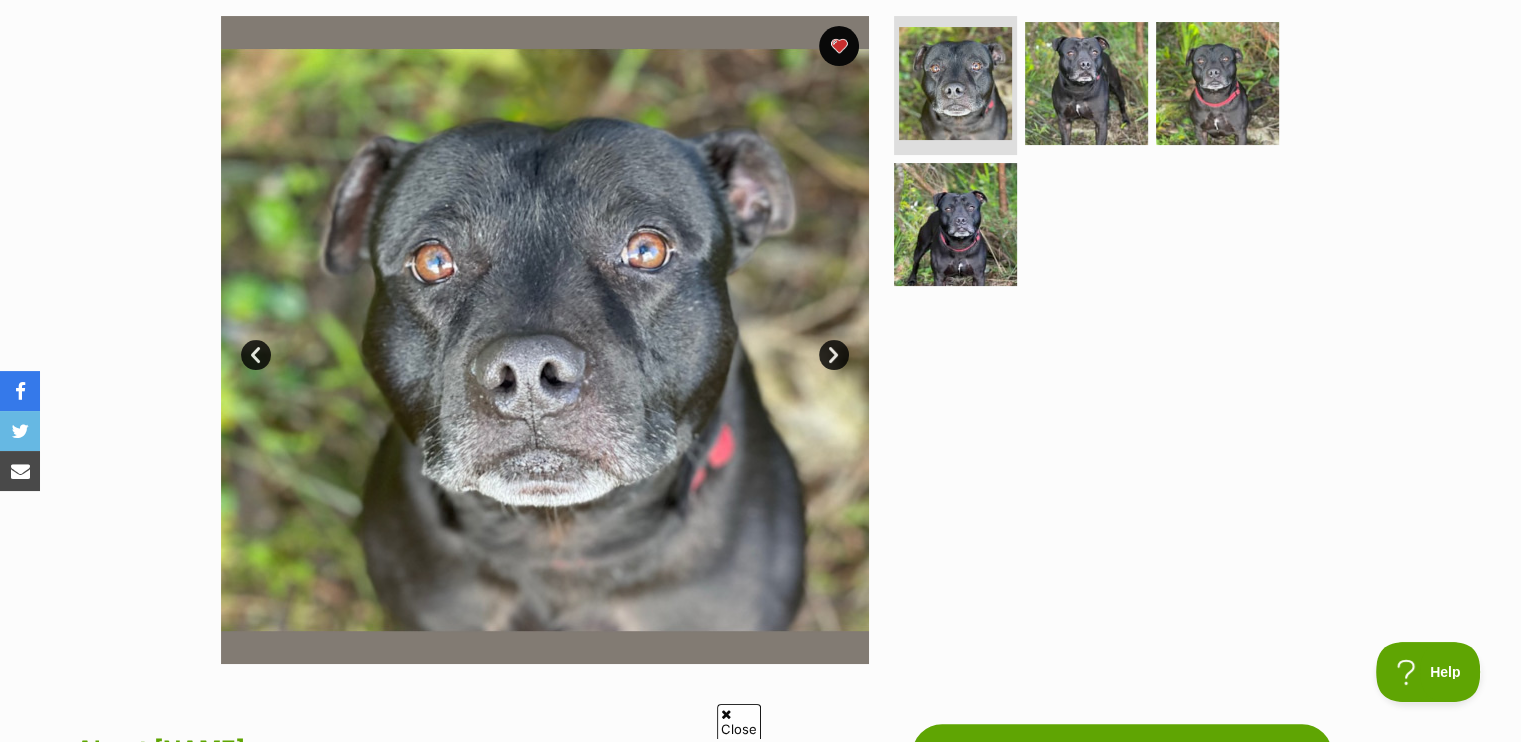 click on "Next" at bounding box center [834, 355] 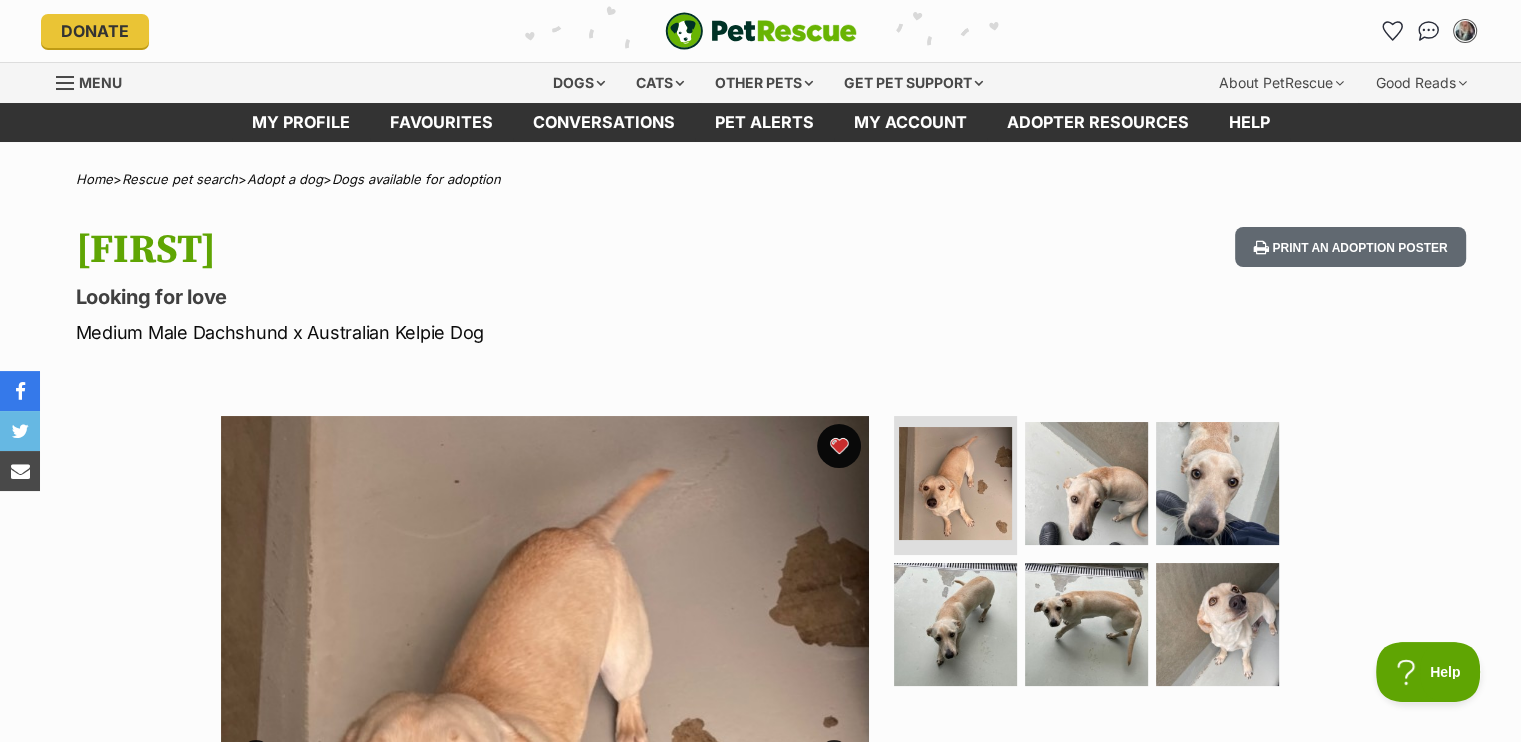 scroll, scrollTop: 0, scrollLeft: 0, axis: both 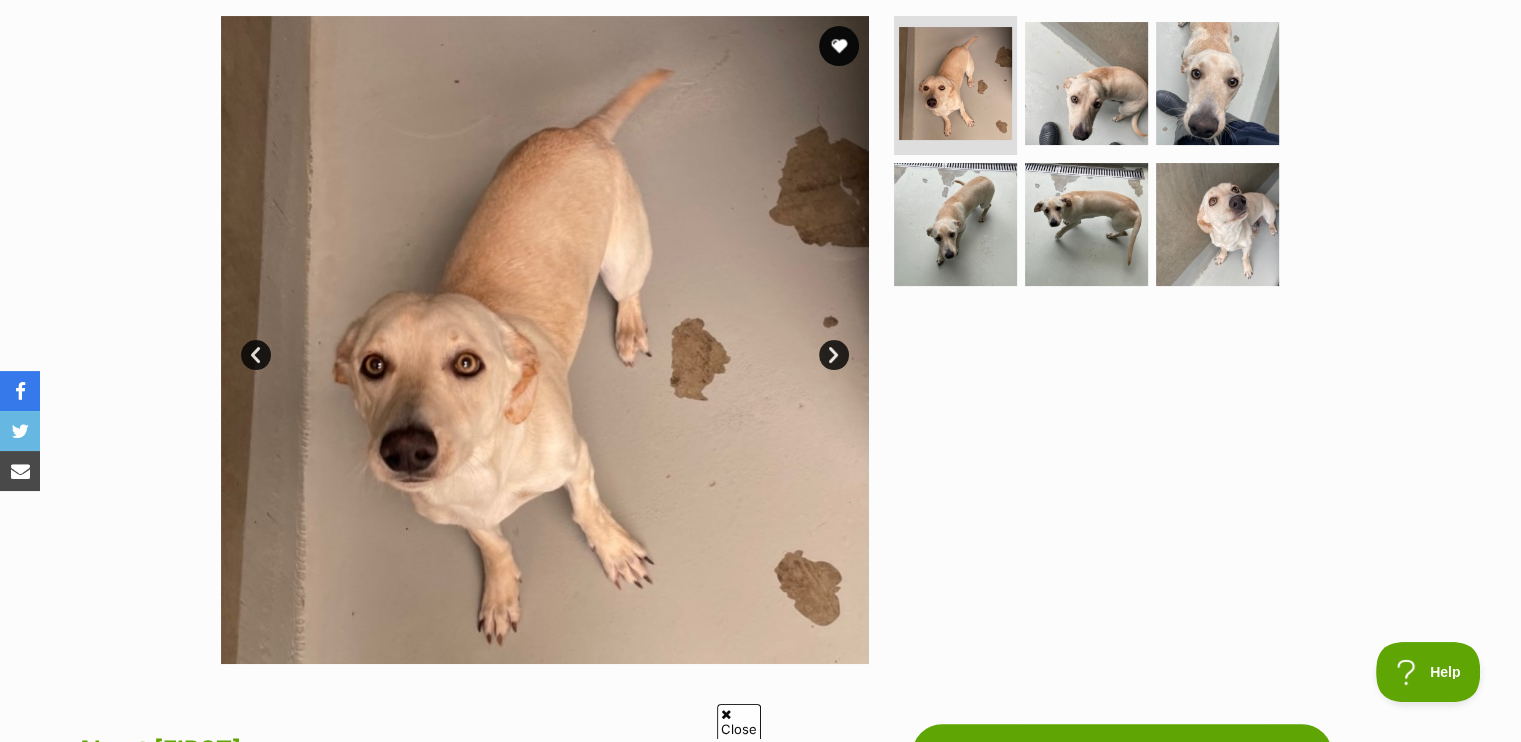 click on "Next" at bounding box center [834, 355] 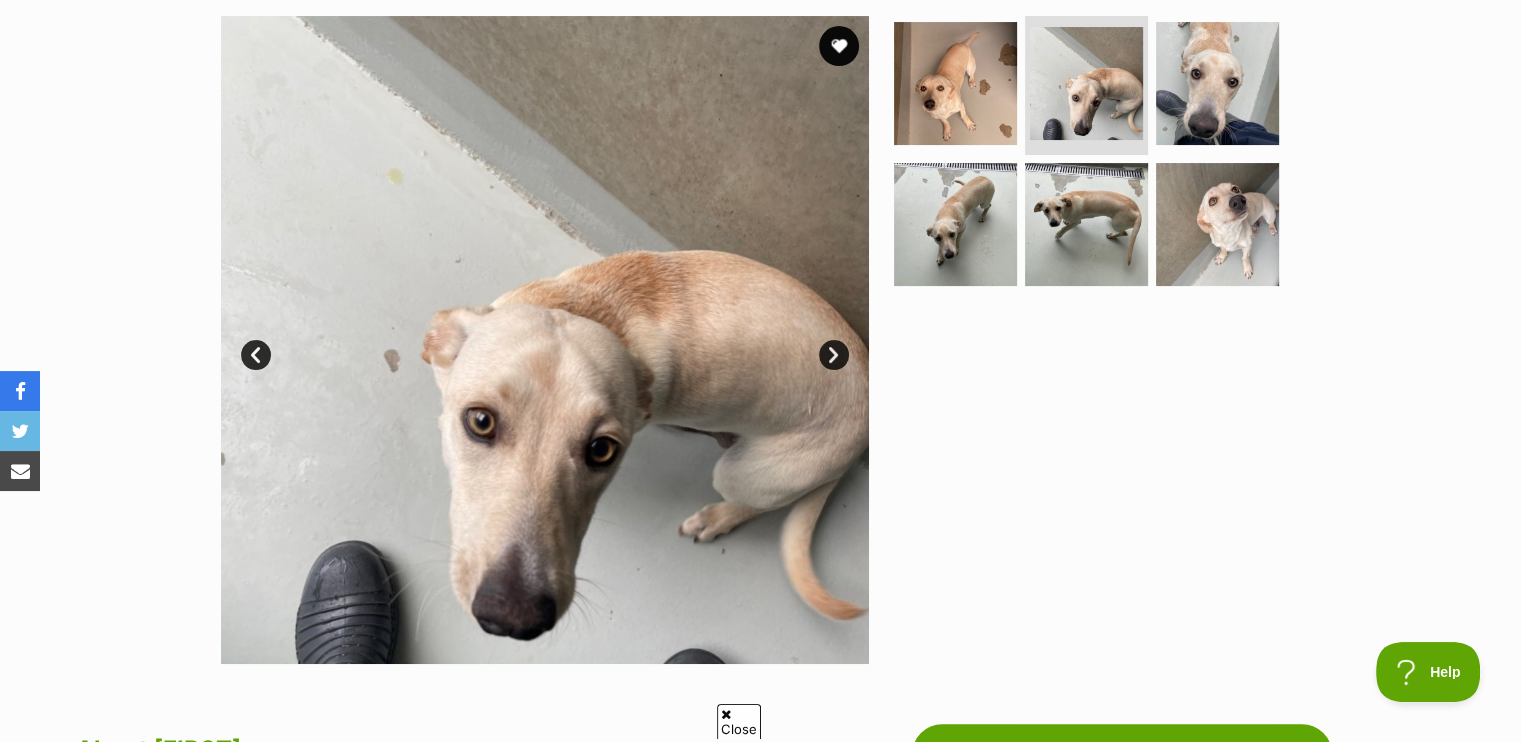 click on "Next" at bounding box center (834, 355) 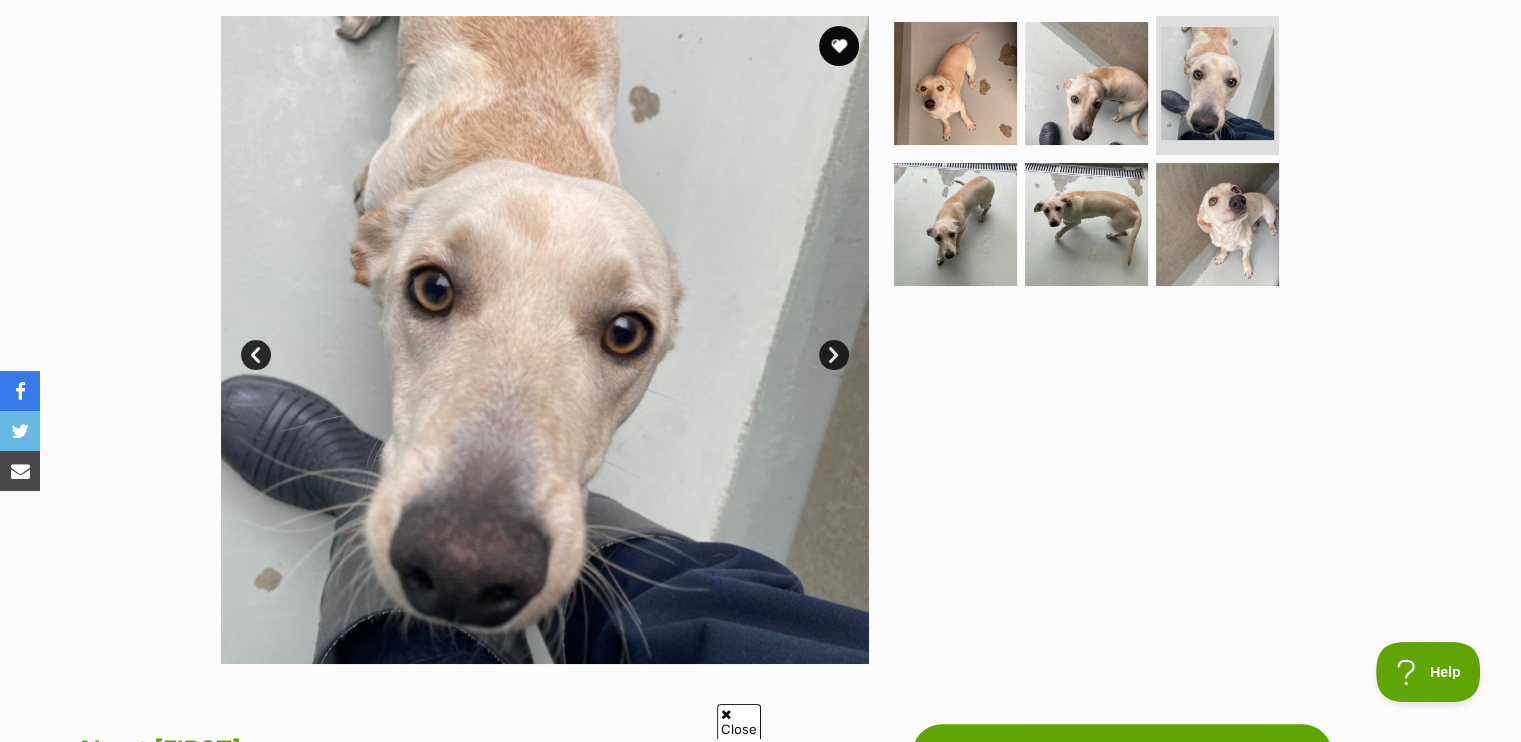 click on "Next" at bounding box center [834, 355] 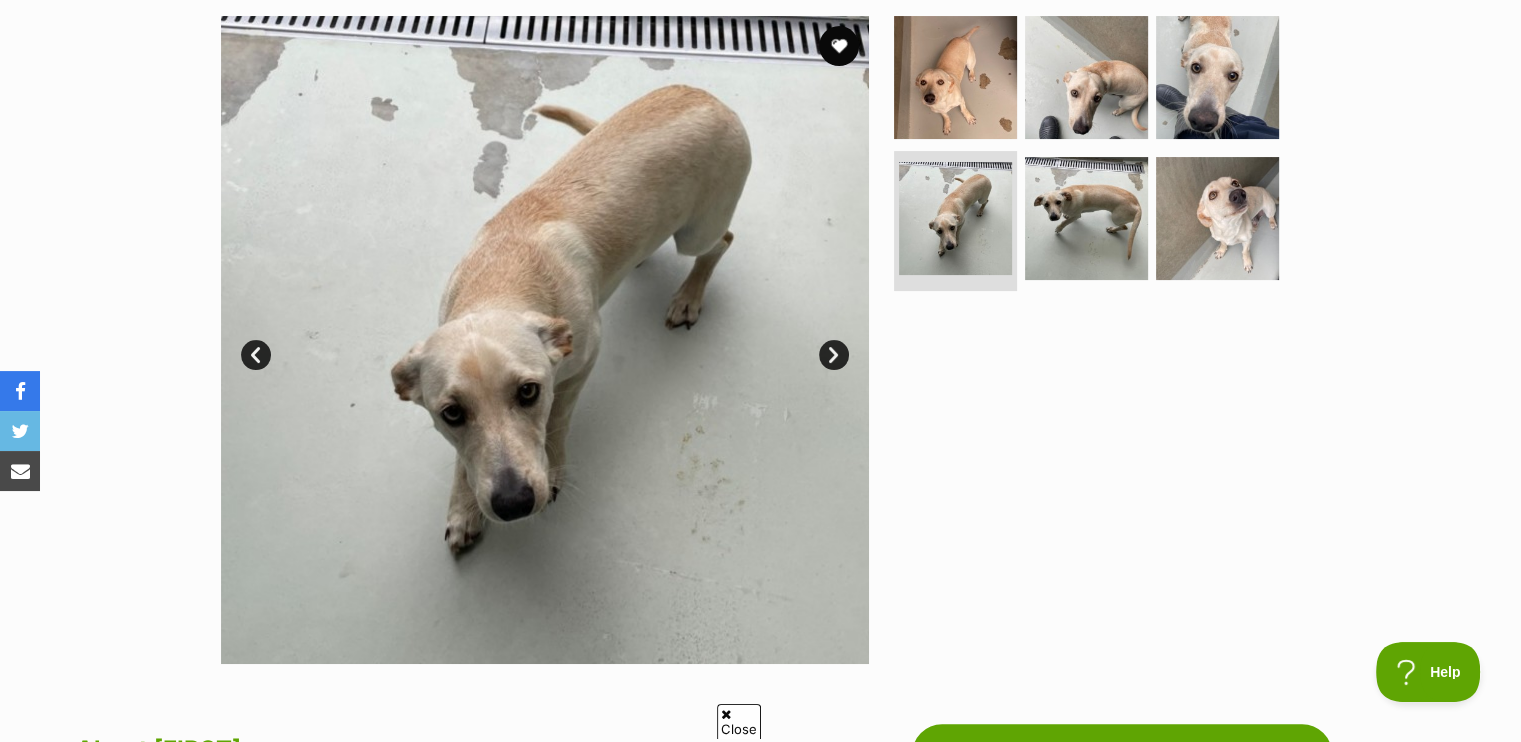 click on "Next" at bounding box center (834, 355) 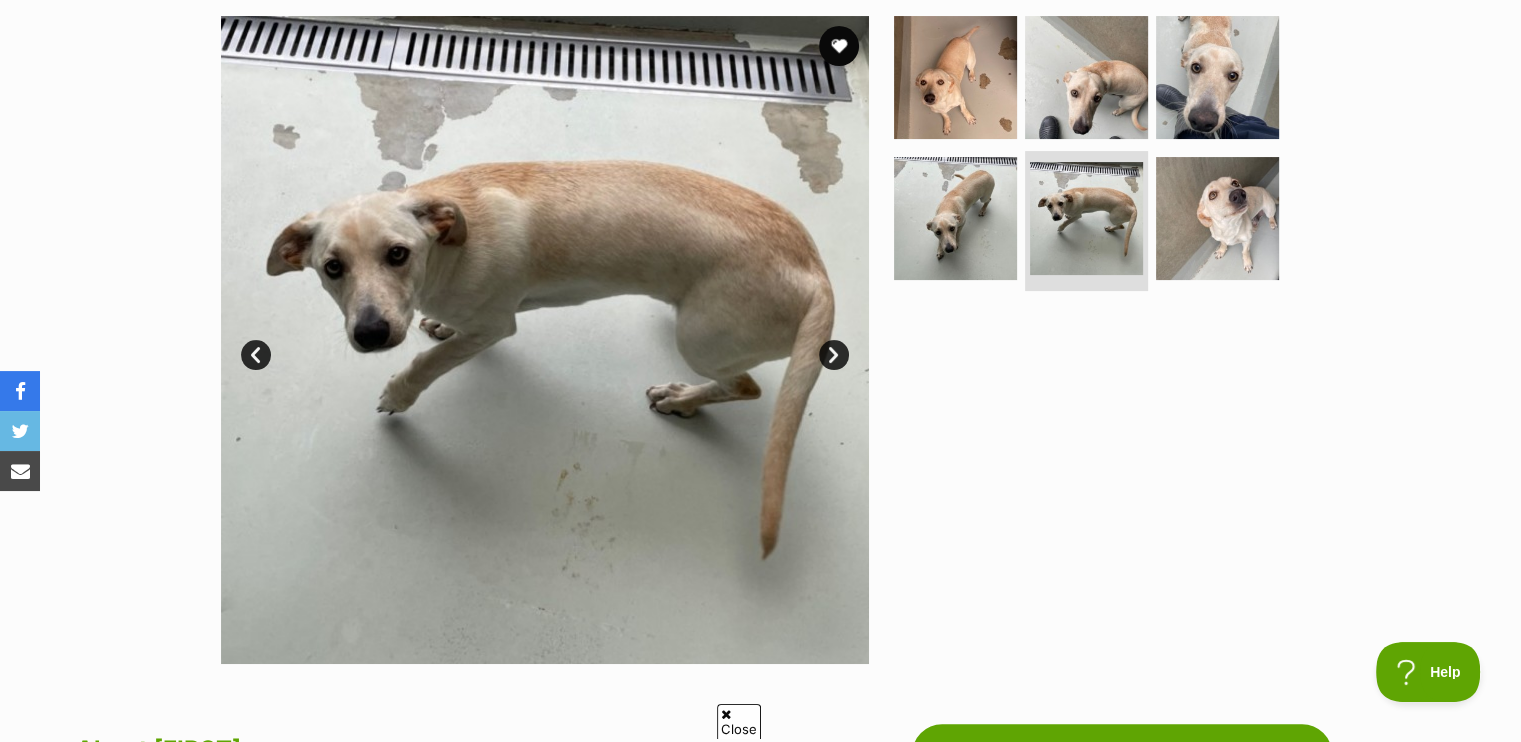 click on "Next" at bounding box center [834, 355] 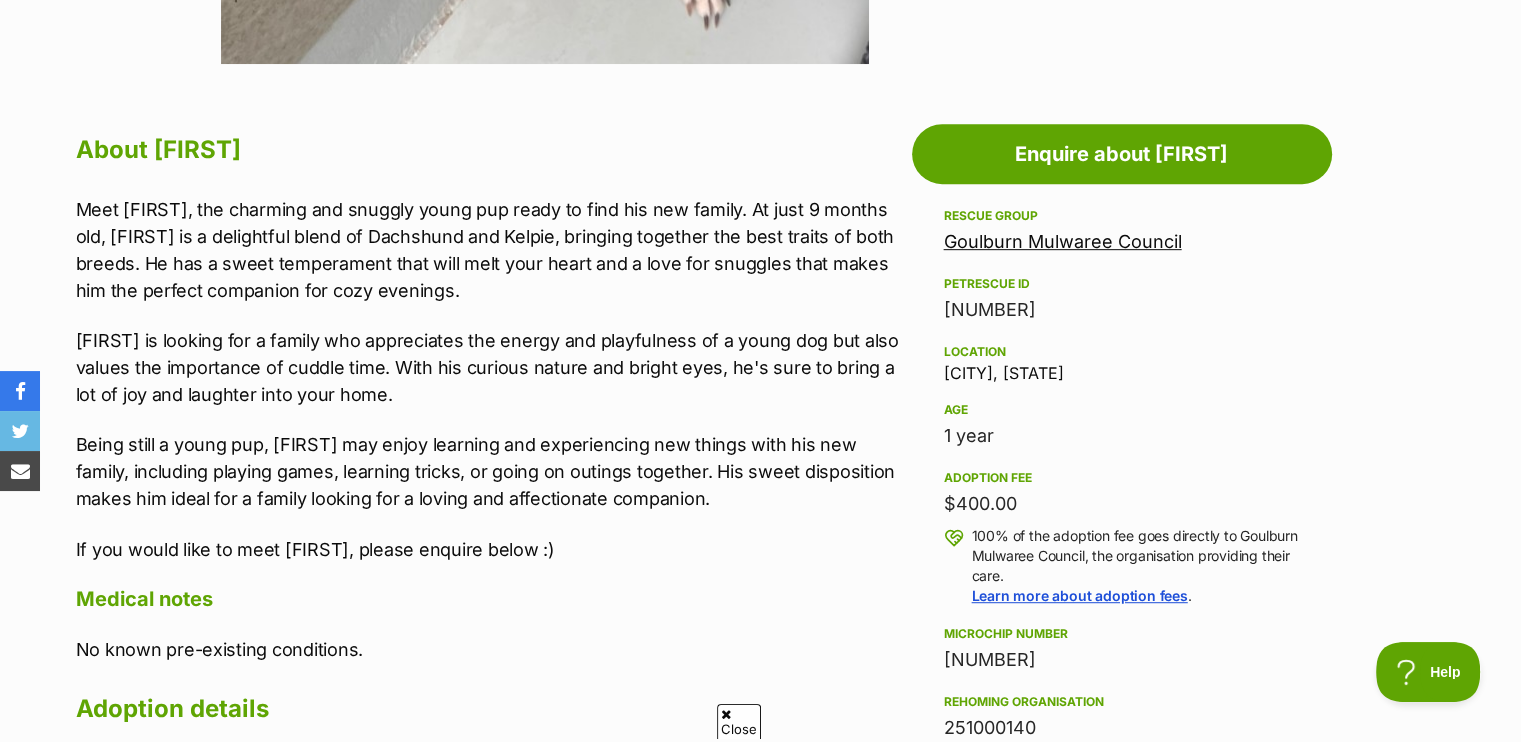 scroll, scrollTop: 1100, scrollLeft: 0, axis: vertical 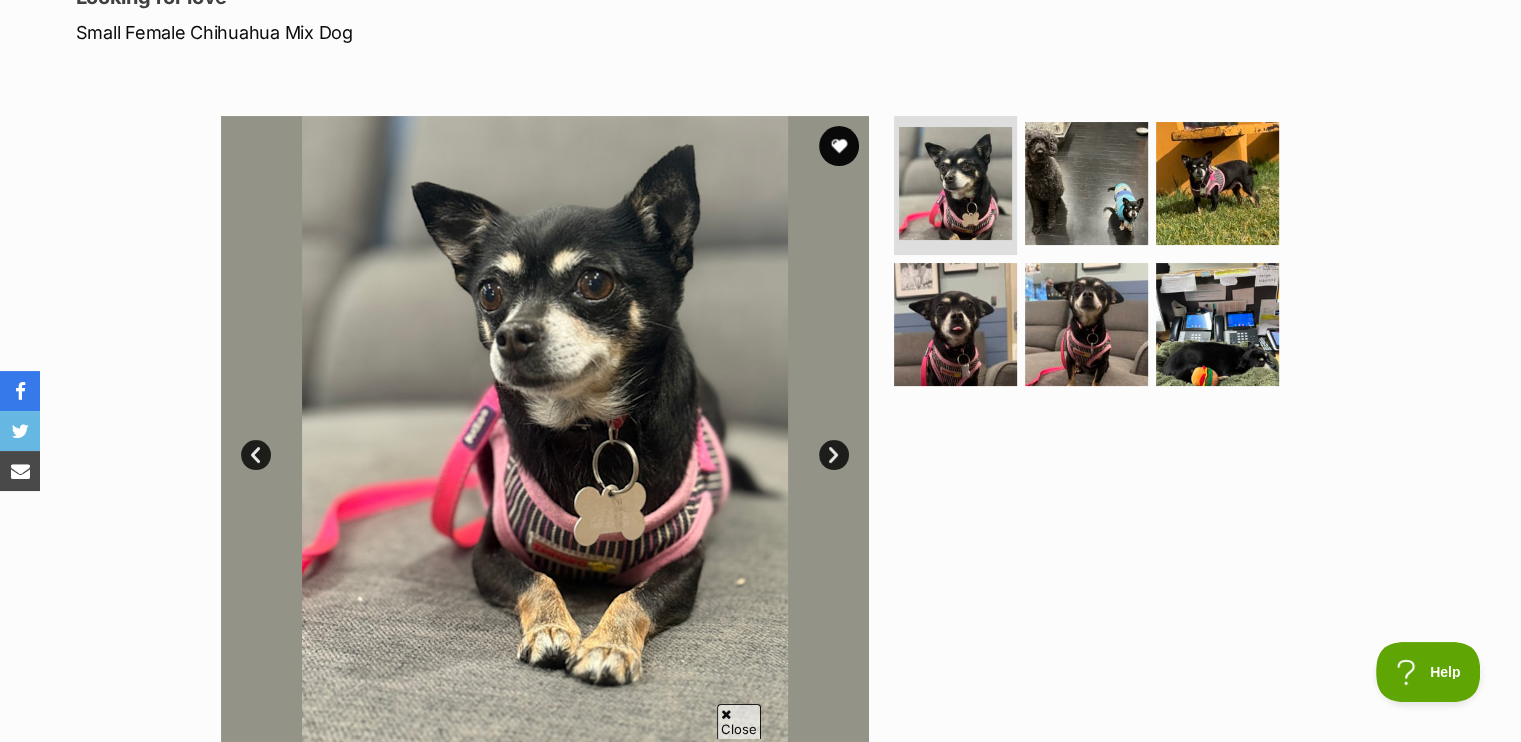 click on "Next" at bounding box center (834, 455) 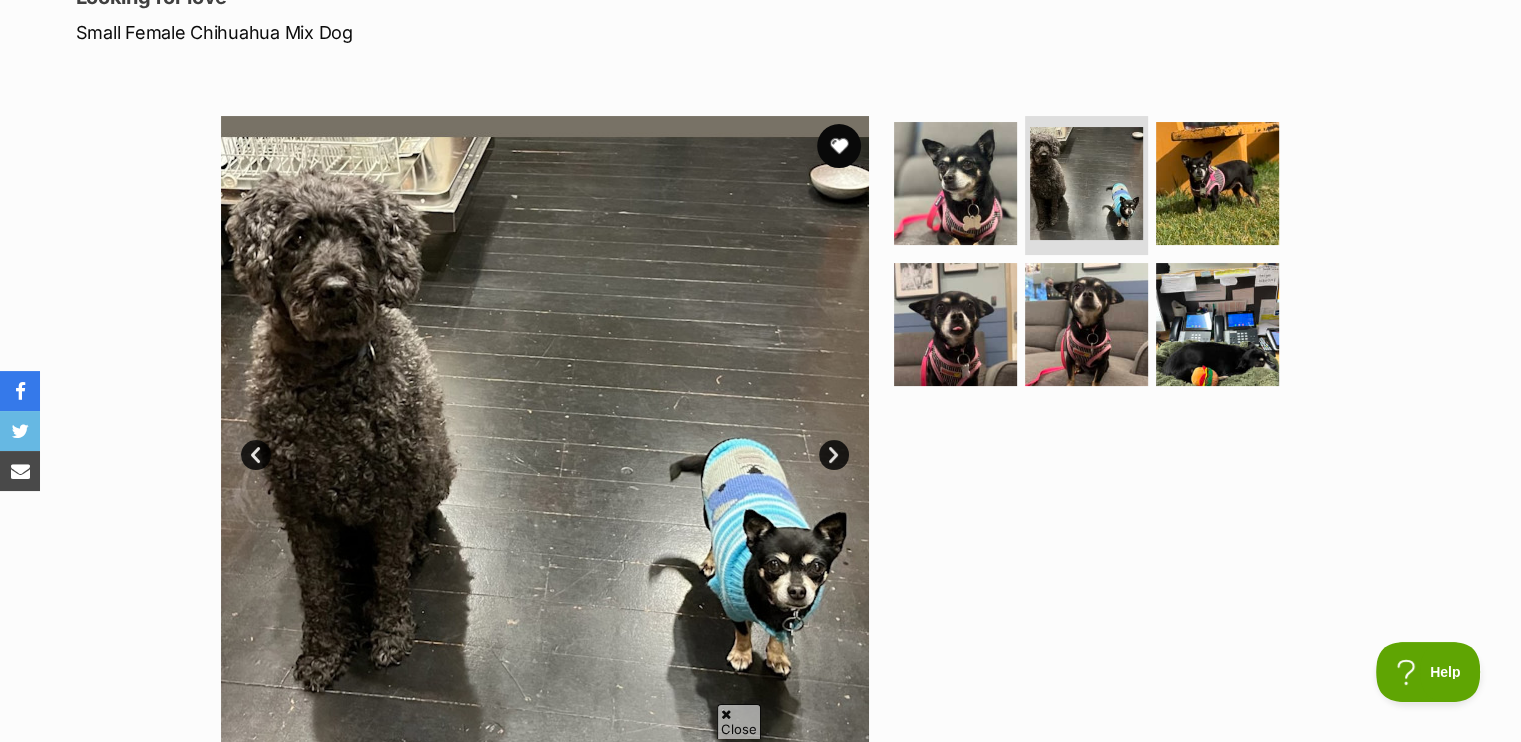click at bounding box center [839, 146] 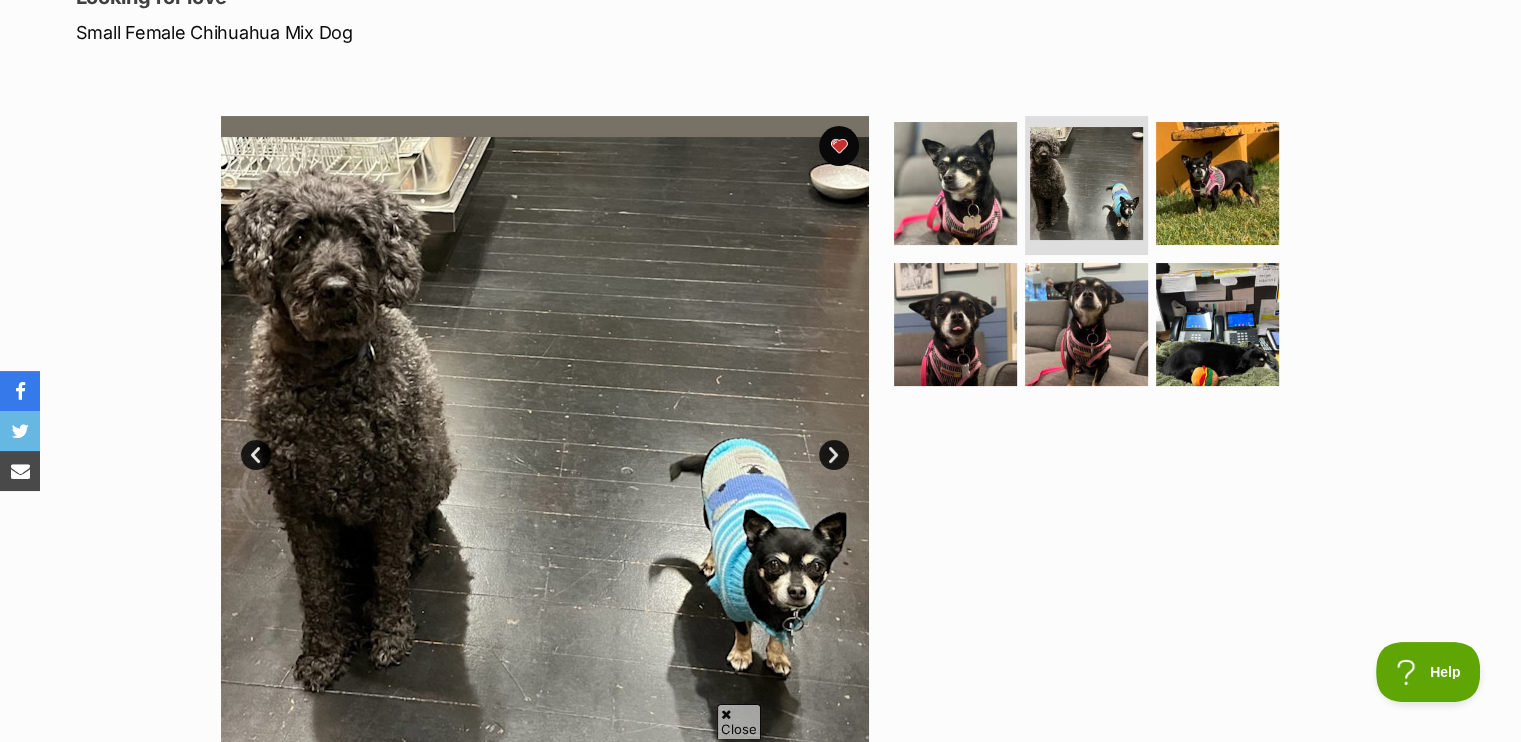 click on "Next" at bounding box center (834, 455) 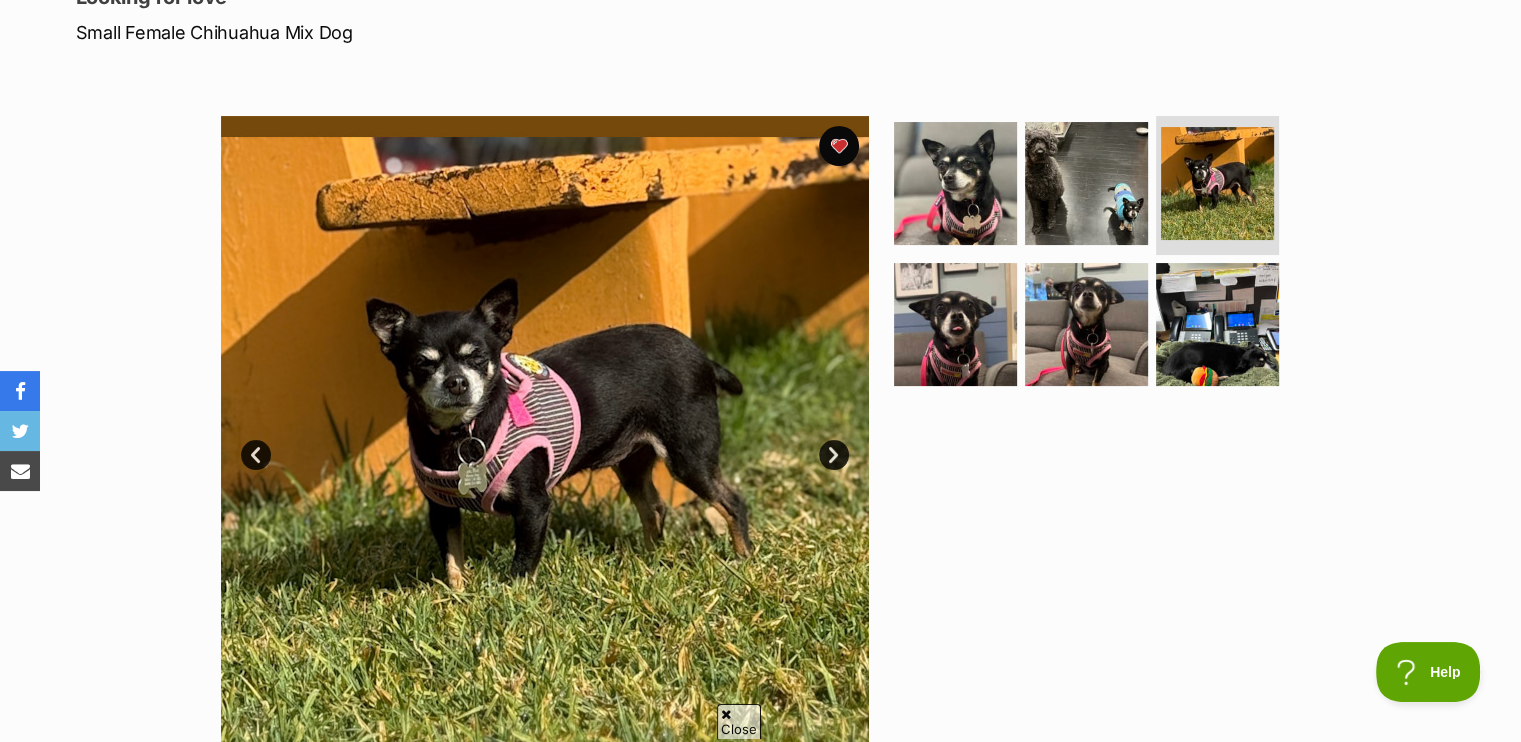 click on "Next" at bounding box center [834, 455] 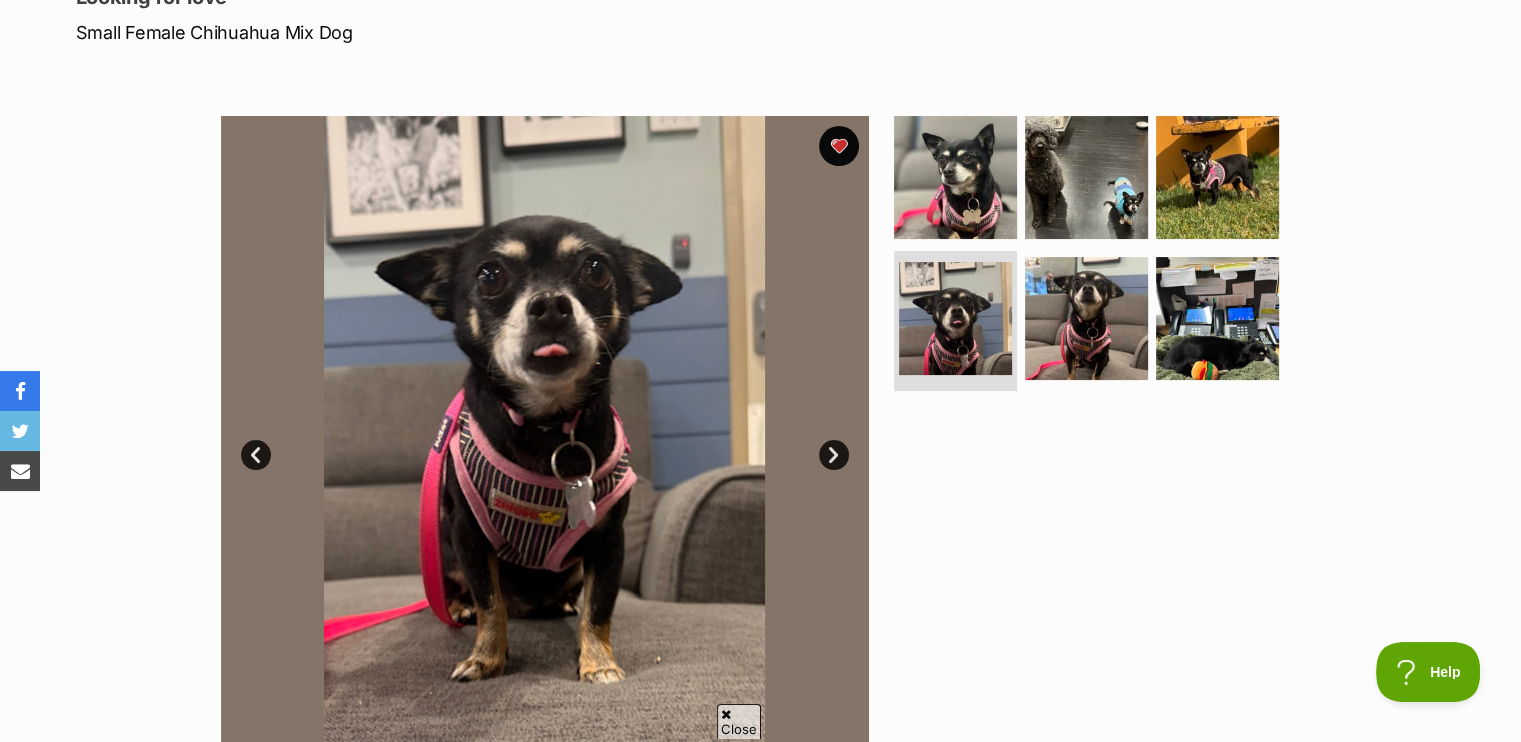click on "Next" at bounding box center (834, 455) 